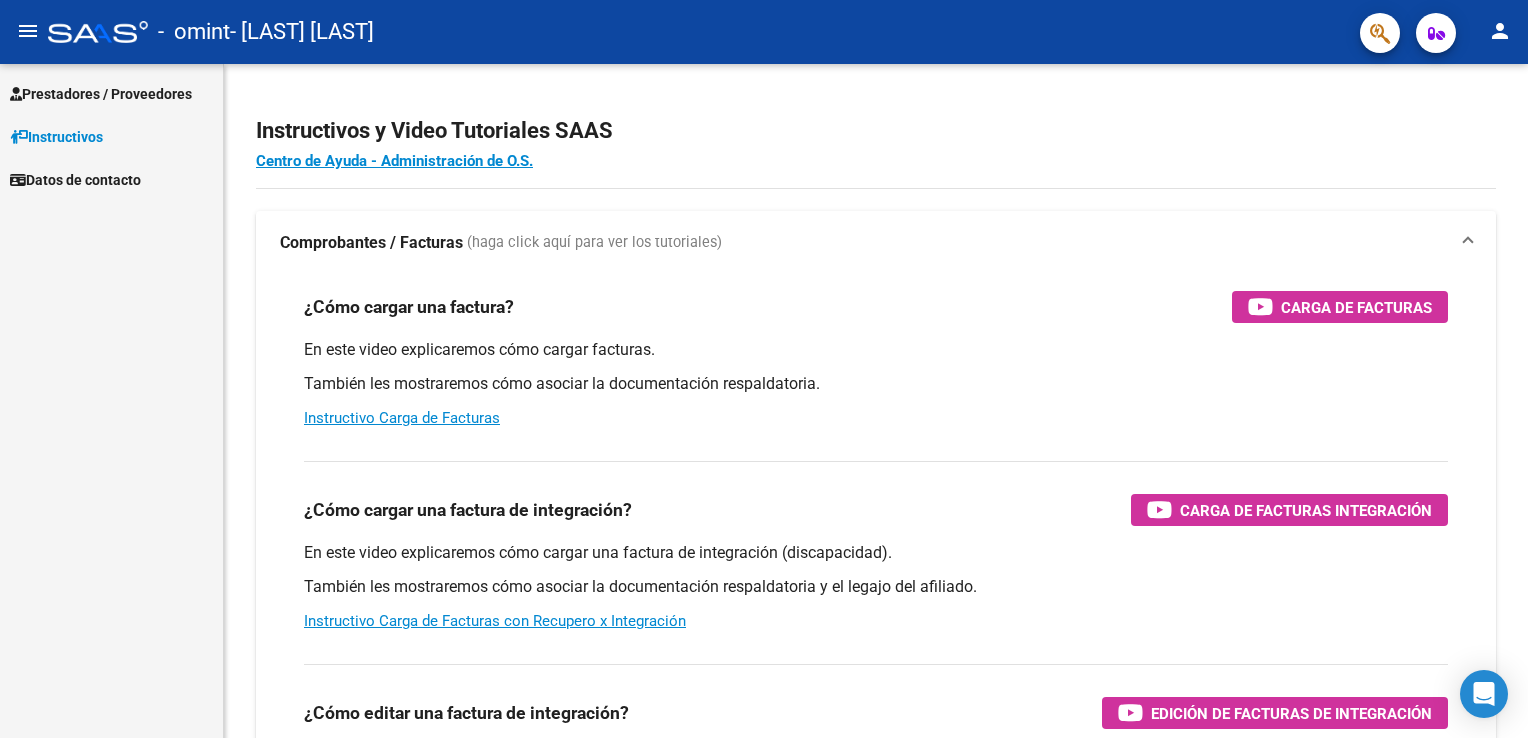 scroll, scrollTop: 0, scrollLeft: 0, axis: both 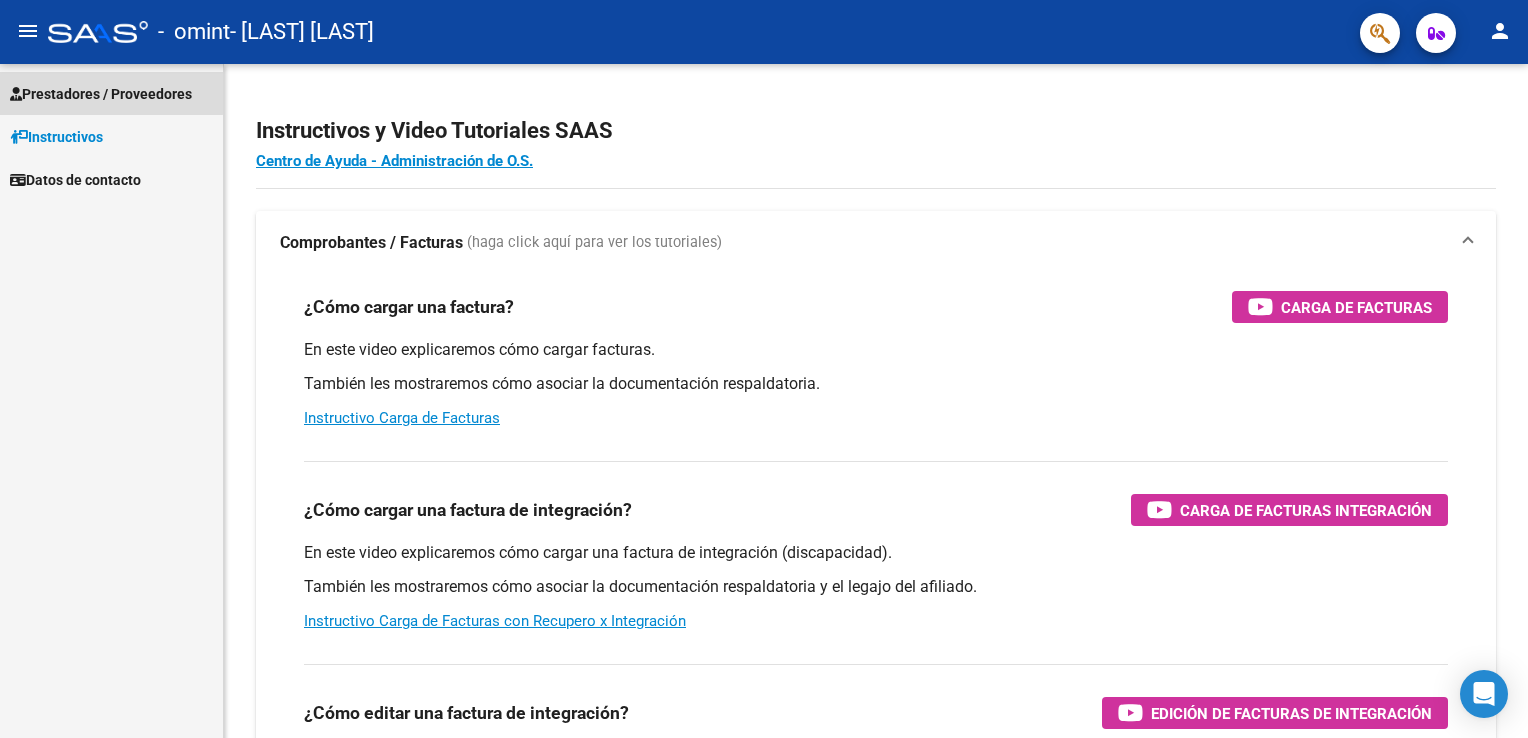click on "Prestadores / Proveedores" at bounding box center [101, 94] 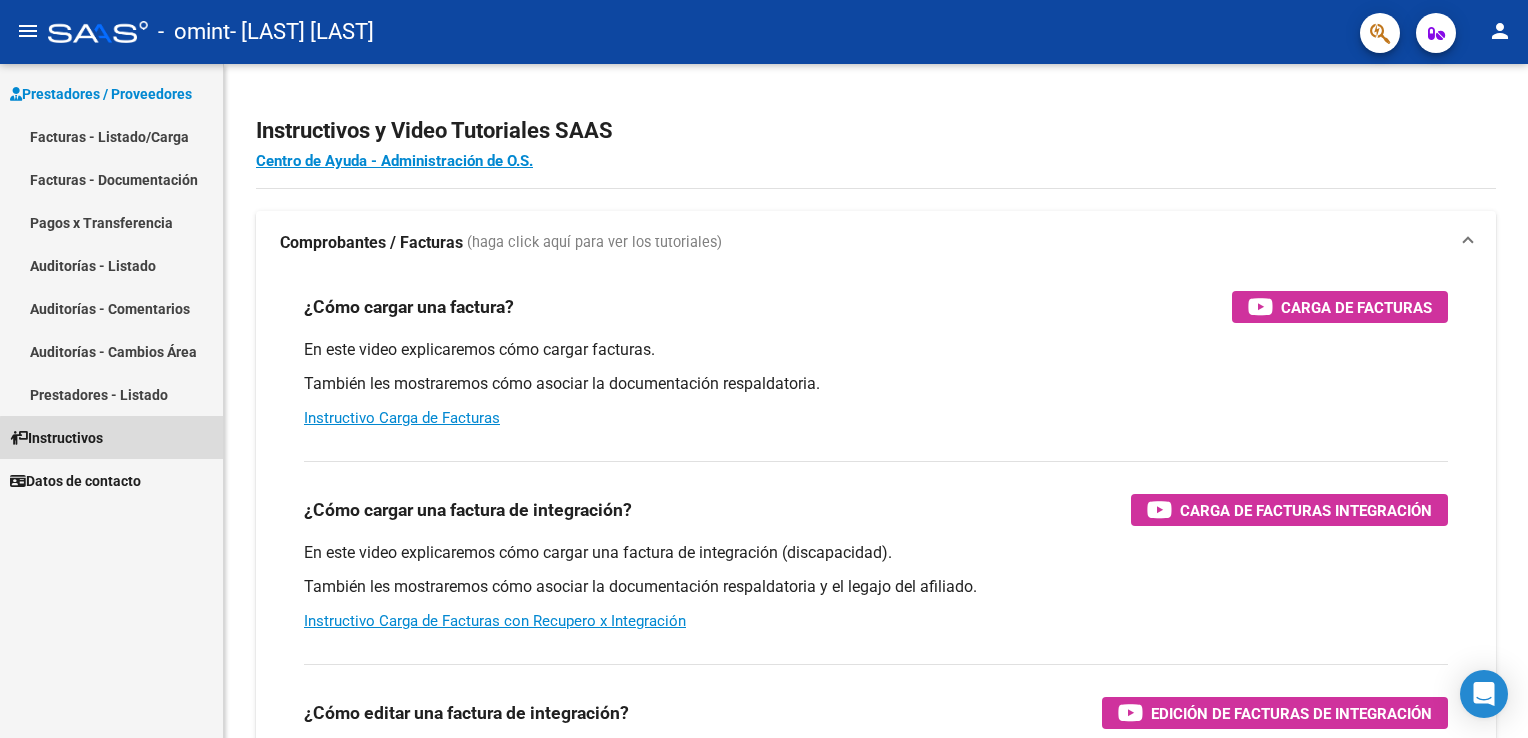 click on "Instructivos" at bounding box center (111, 437) 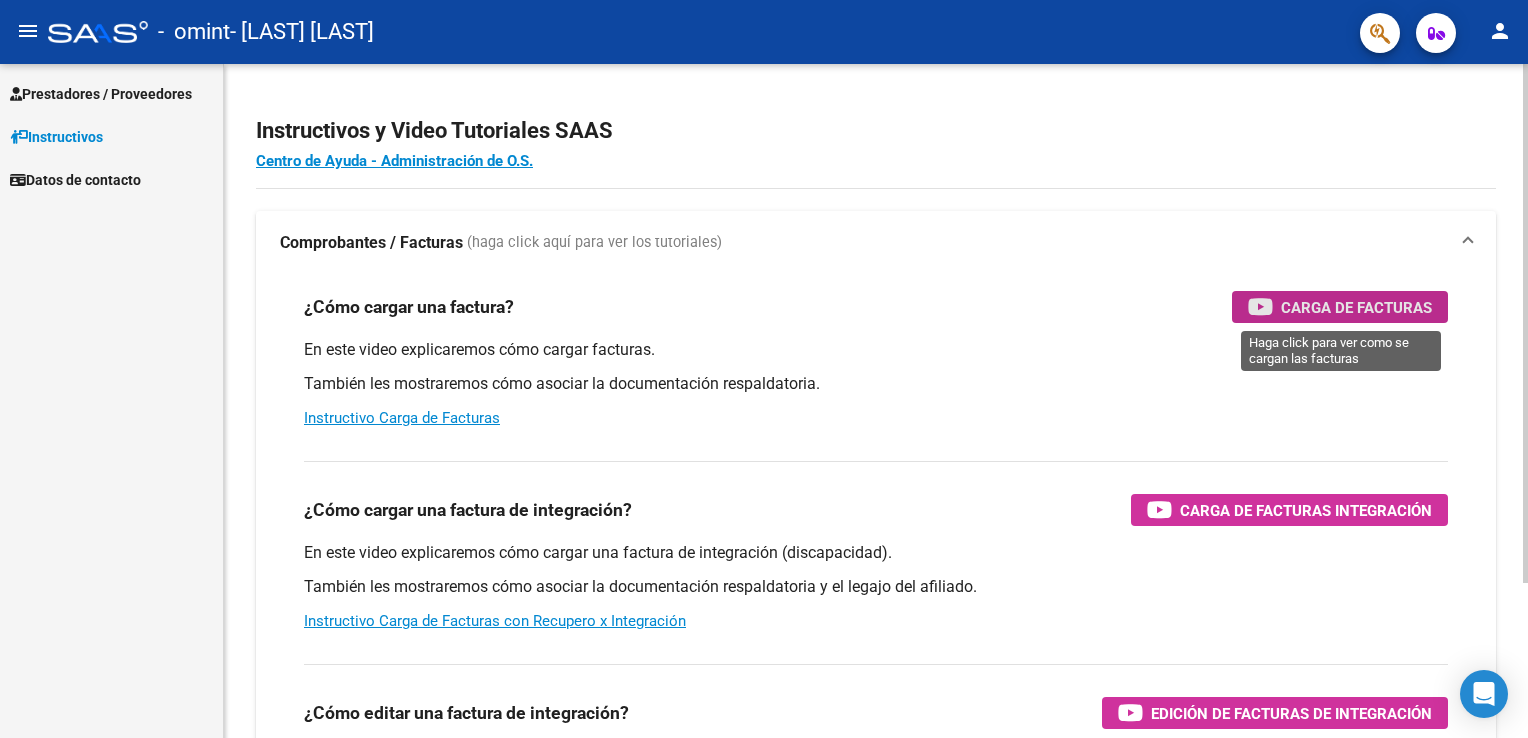 click on "Carga de Facturas" at bounding box center (1356, 307) 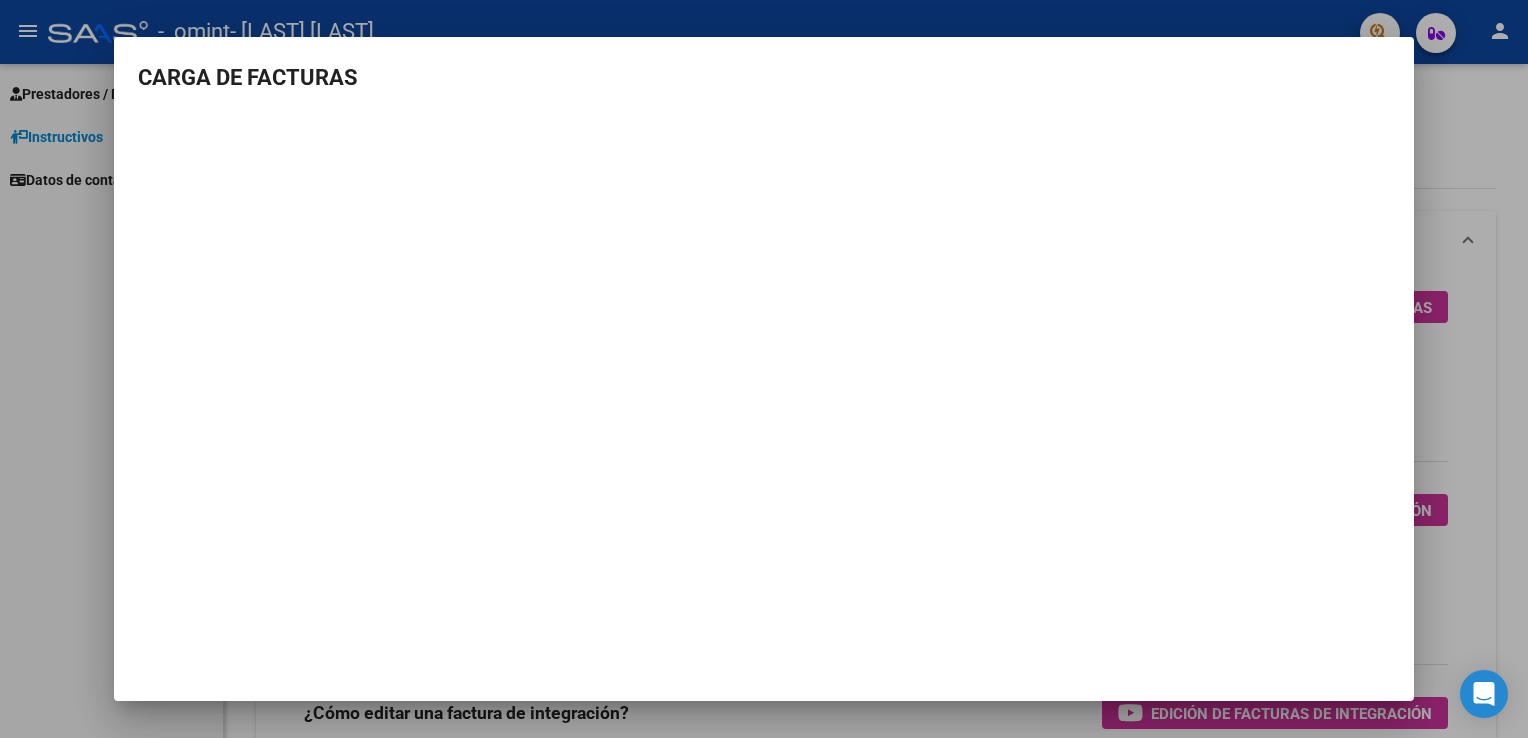 click at bounding box center (764, 369) 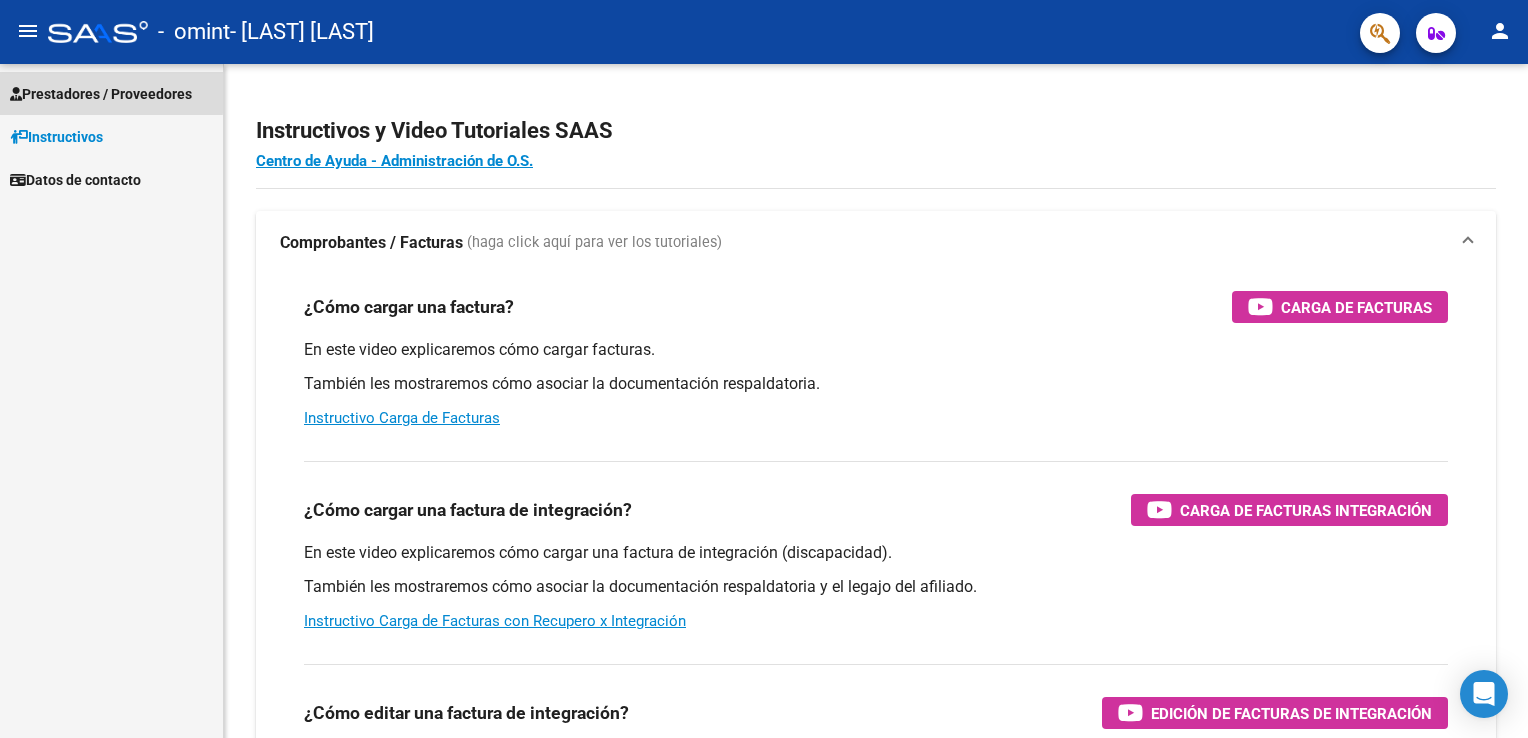 click on "Prestadores / Proveedores" at bounding box center [101, 94] 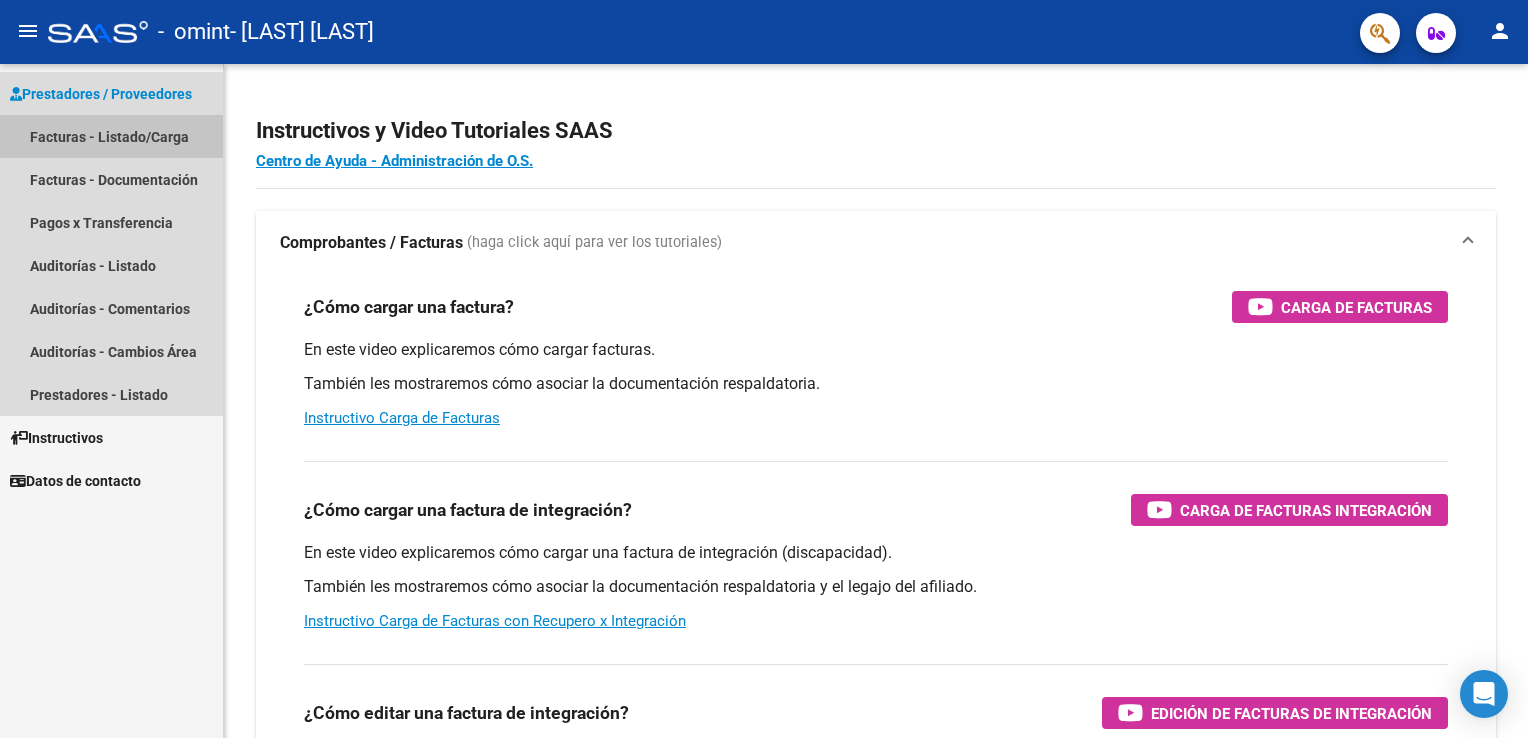 click on "Facturas - Listado/Carga" at bounding box center [111, 136] 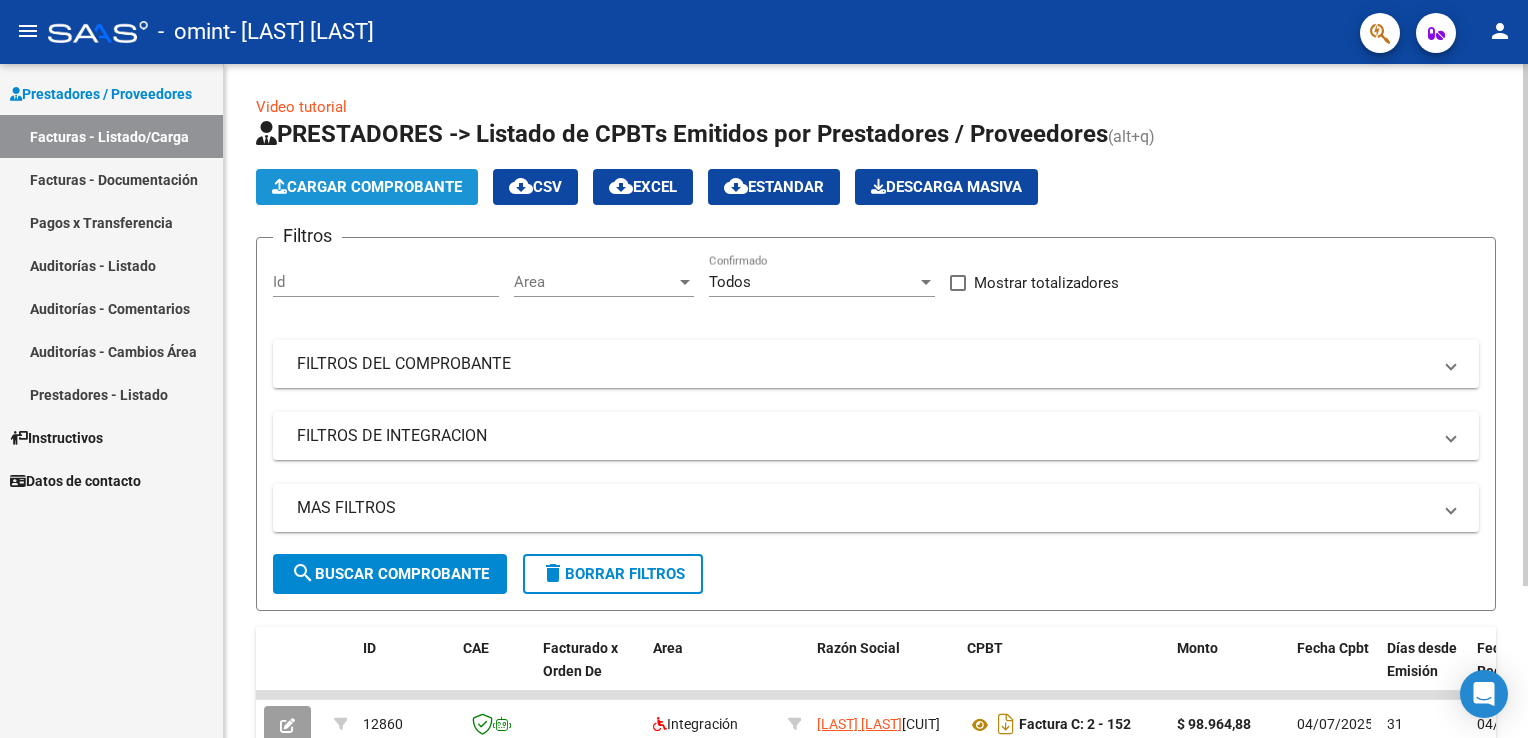 click on "Cargar Comprobante" 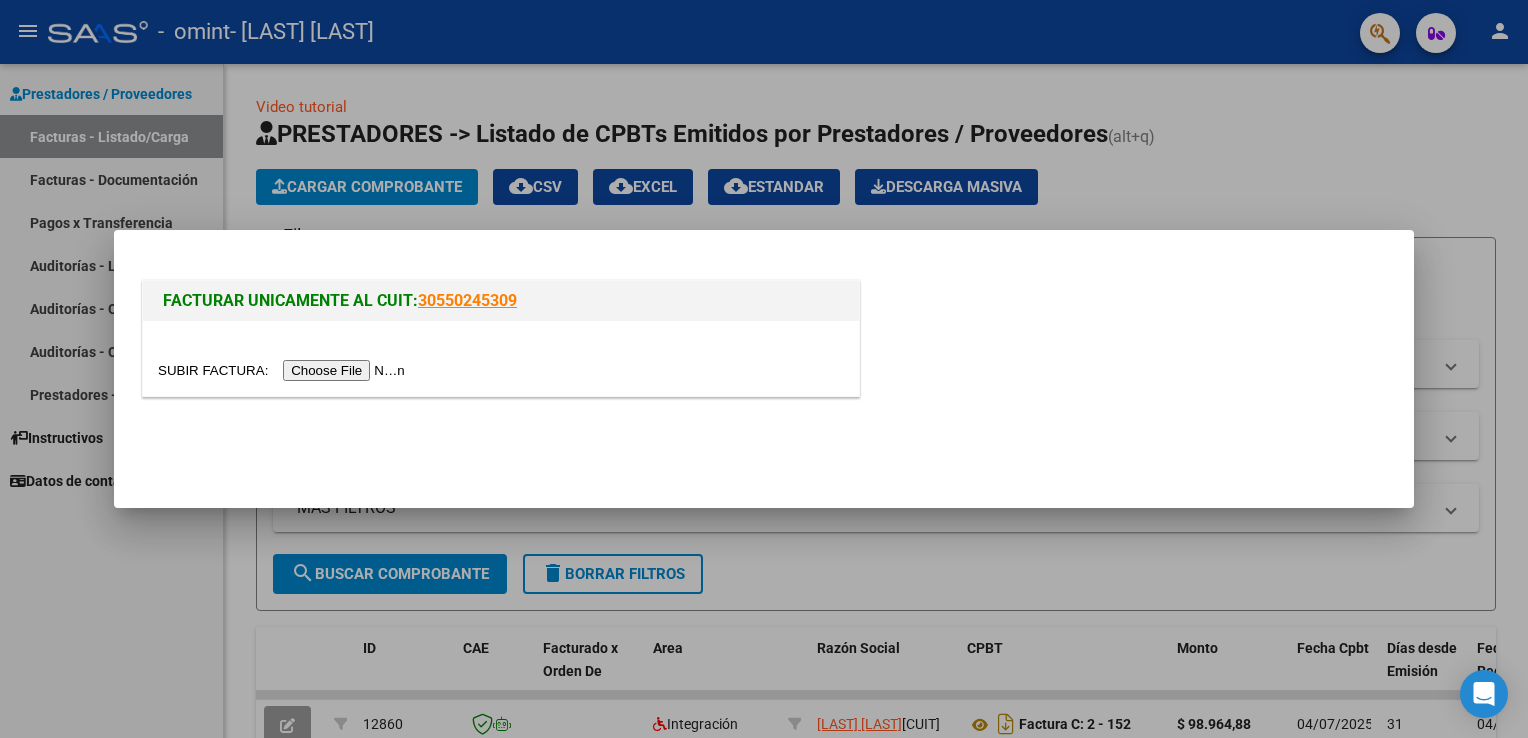 click at bounding box center [284, 370] 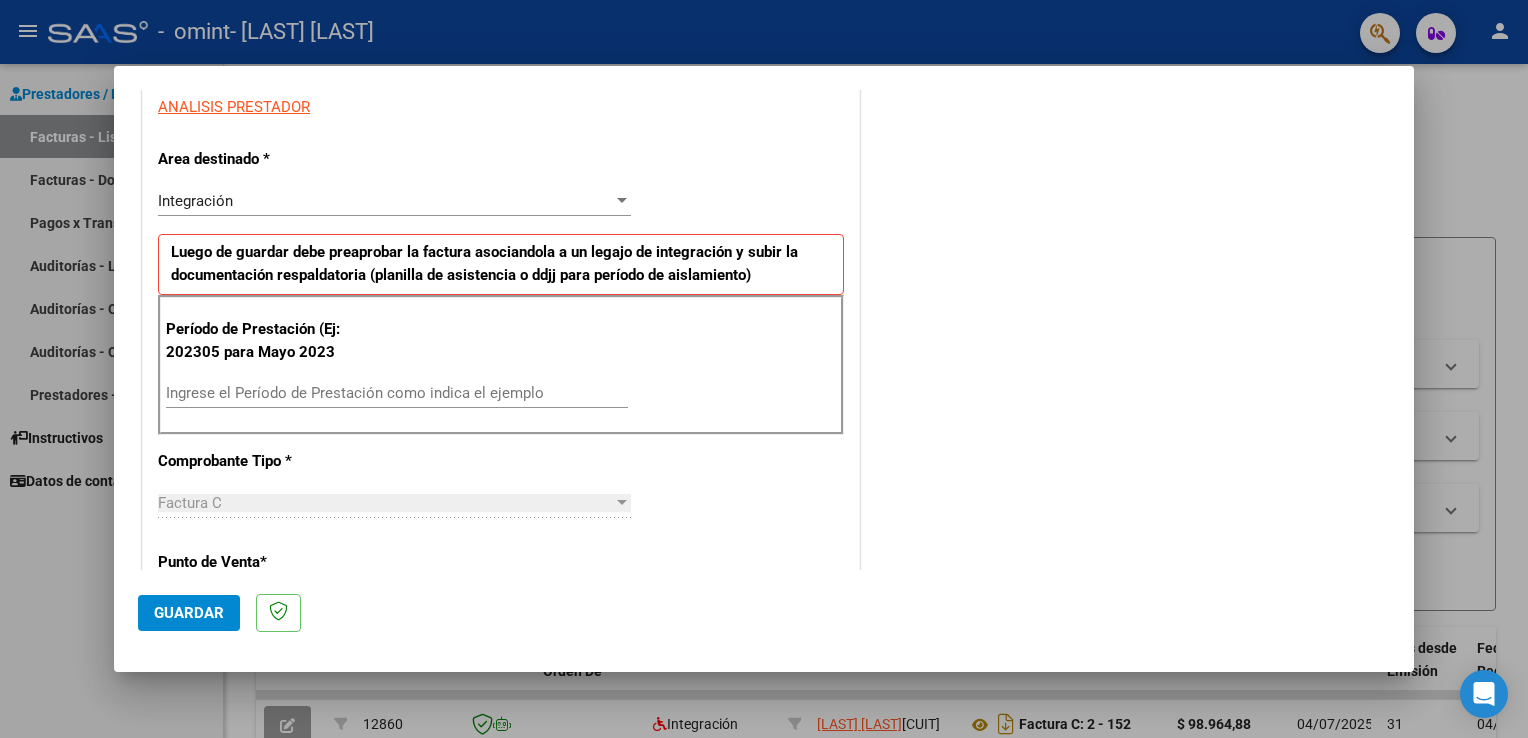 scroll, scrollTop: 385, scrollLeft: 0, axis: vertical 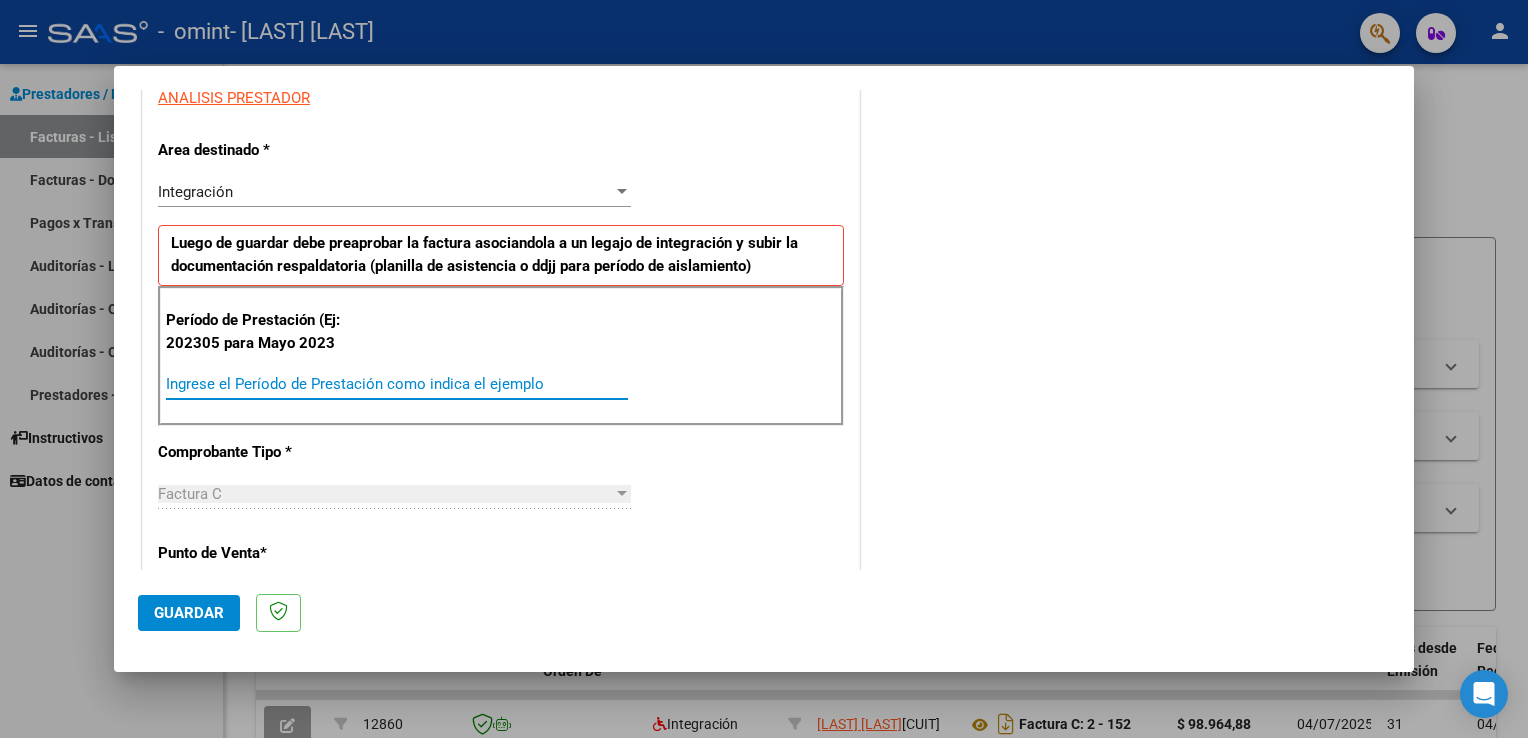 click on "Ingrese el Período de Prestación como indica el ejemplo" at bounding box center (397, 384) 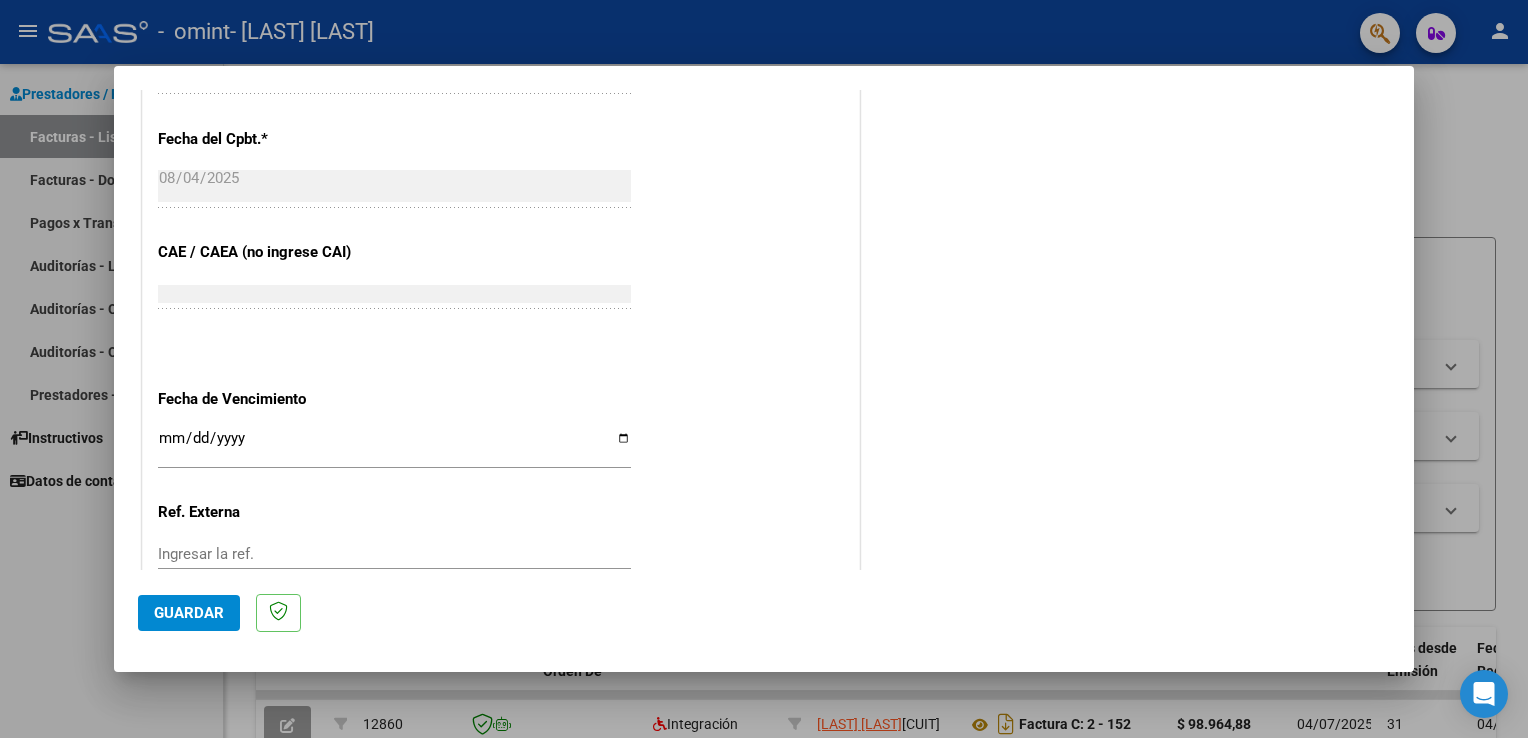 scroll, scrollTop: 1159, scrollLeft: 0, axis: vertical 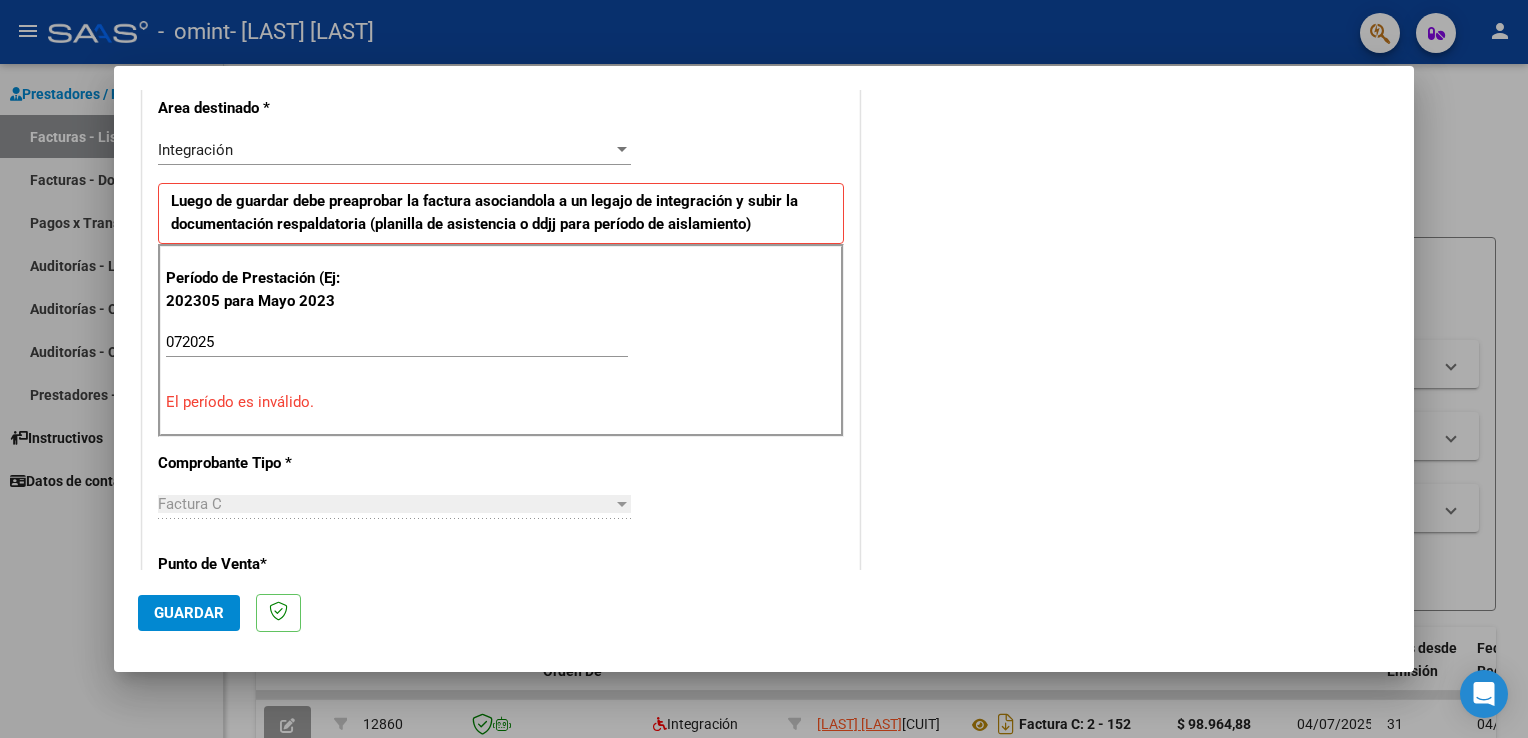 click on "072025" at bounding box center [397, 342] 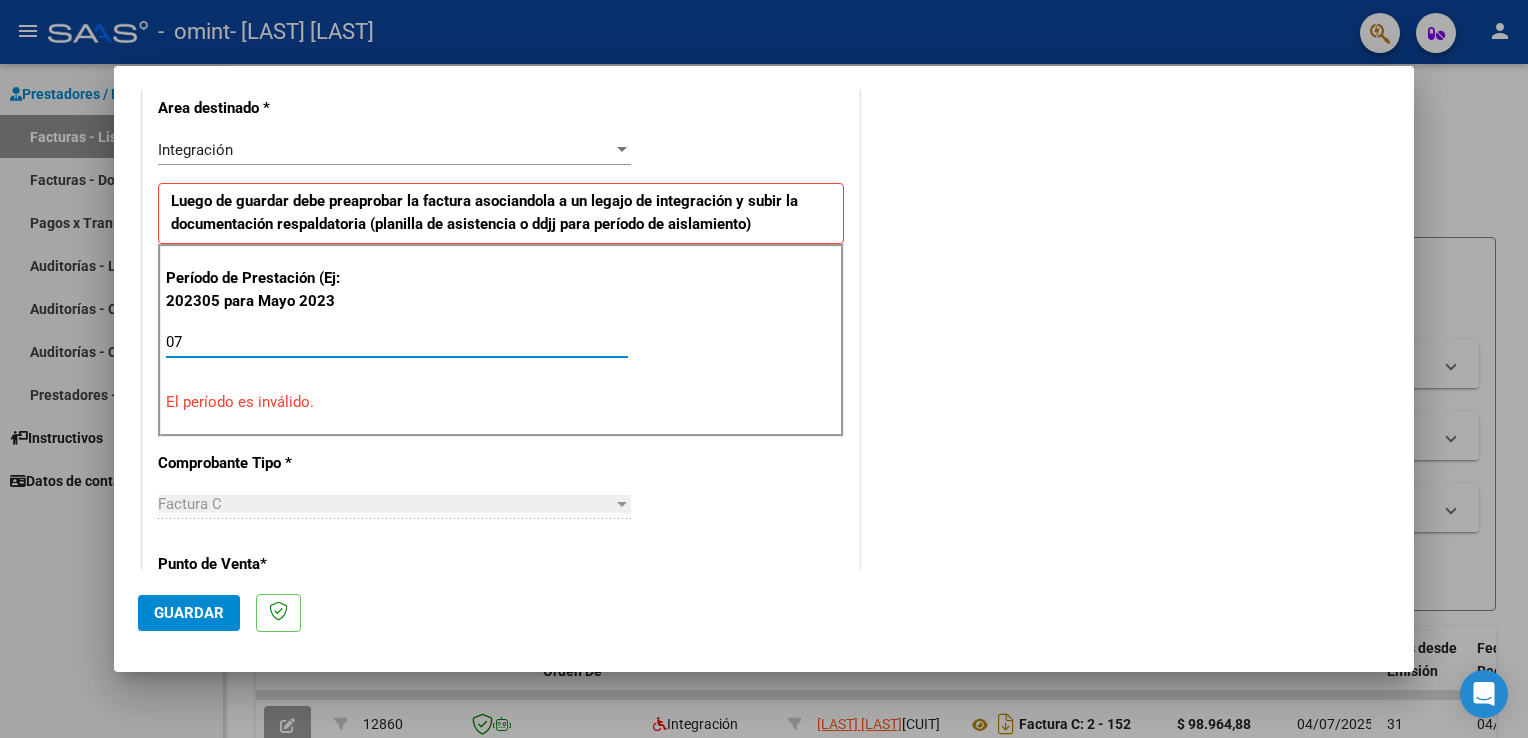 type on "0" 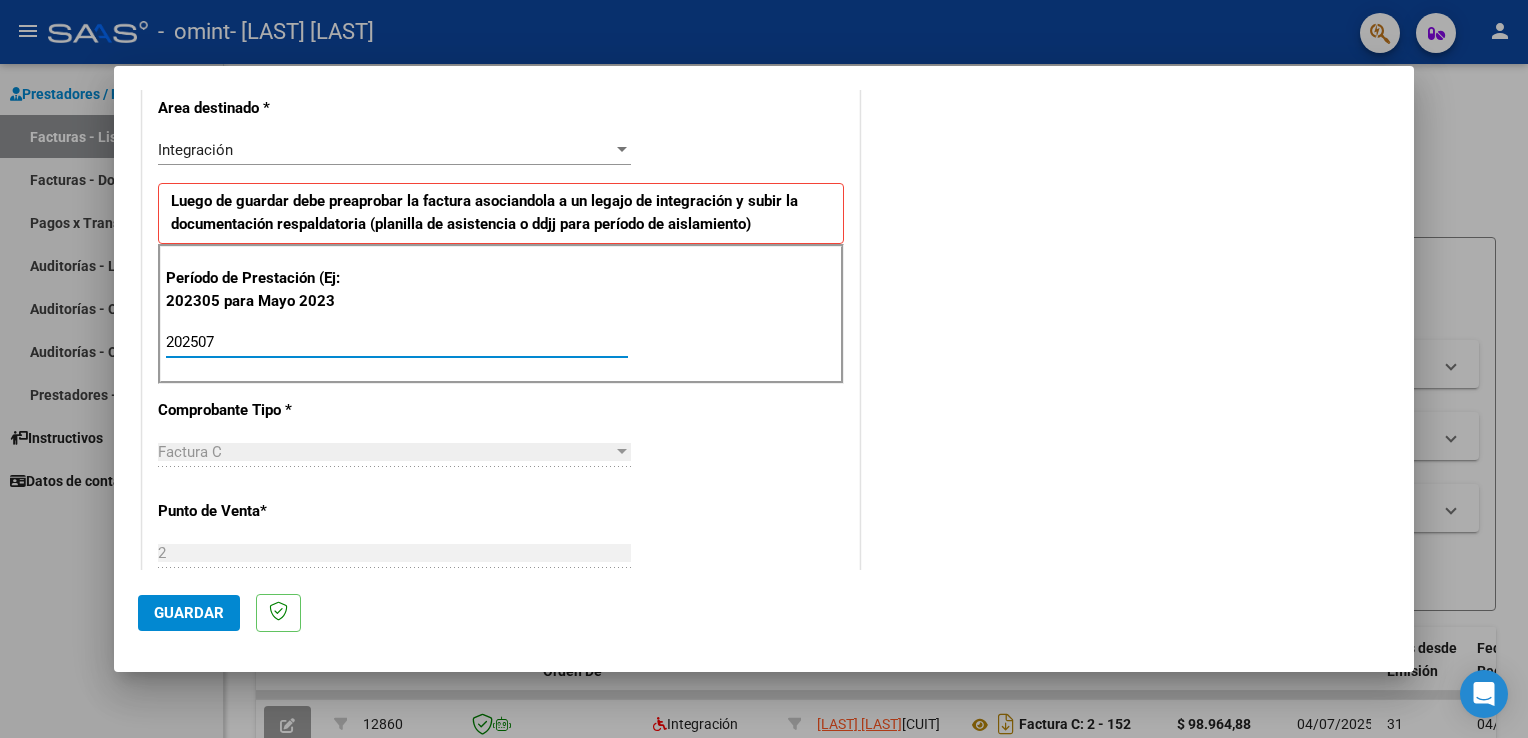 type on "202507" 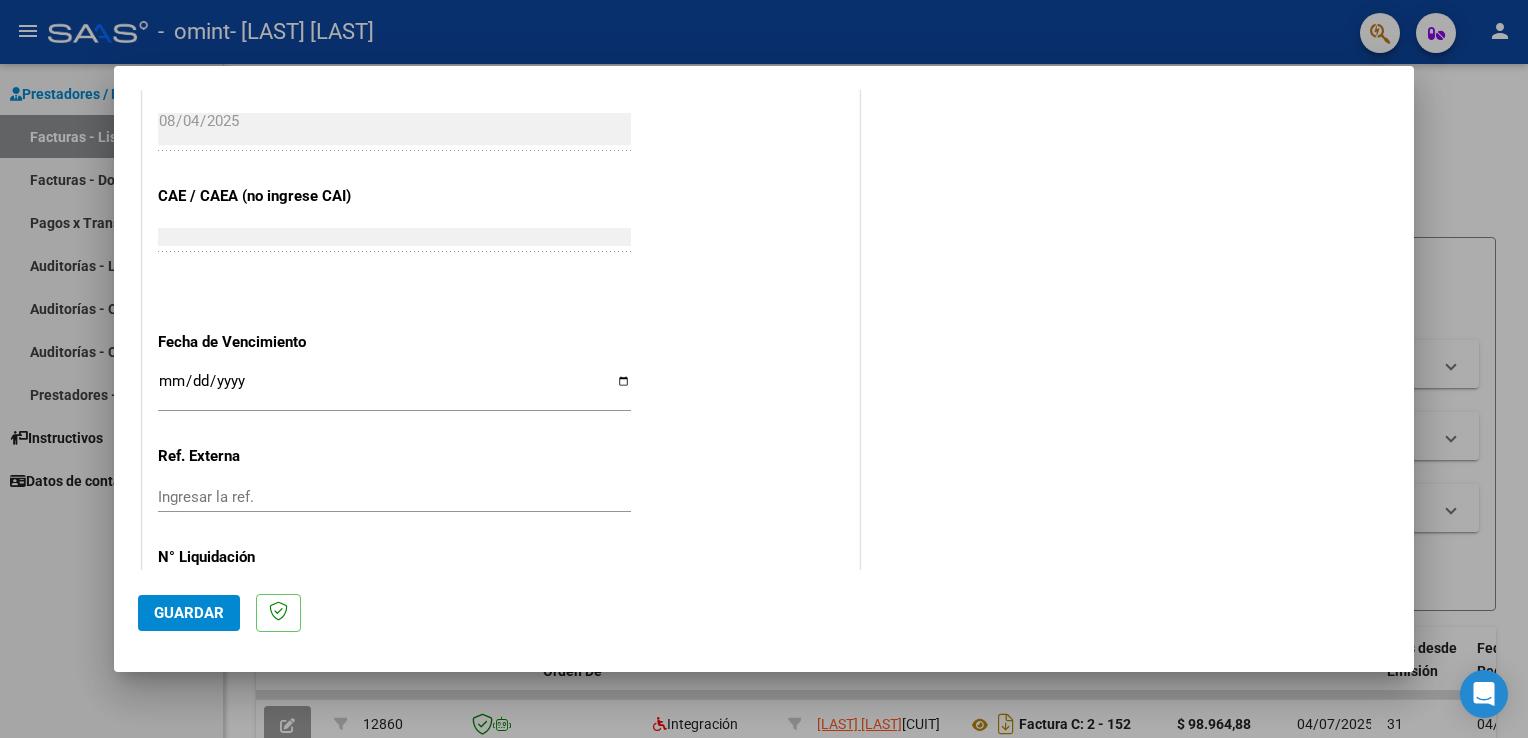 scroll, scrollTop: 1240, scrollLeft: 0, axis: vertical 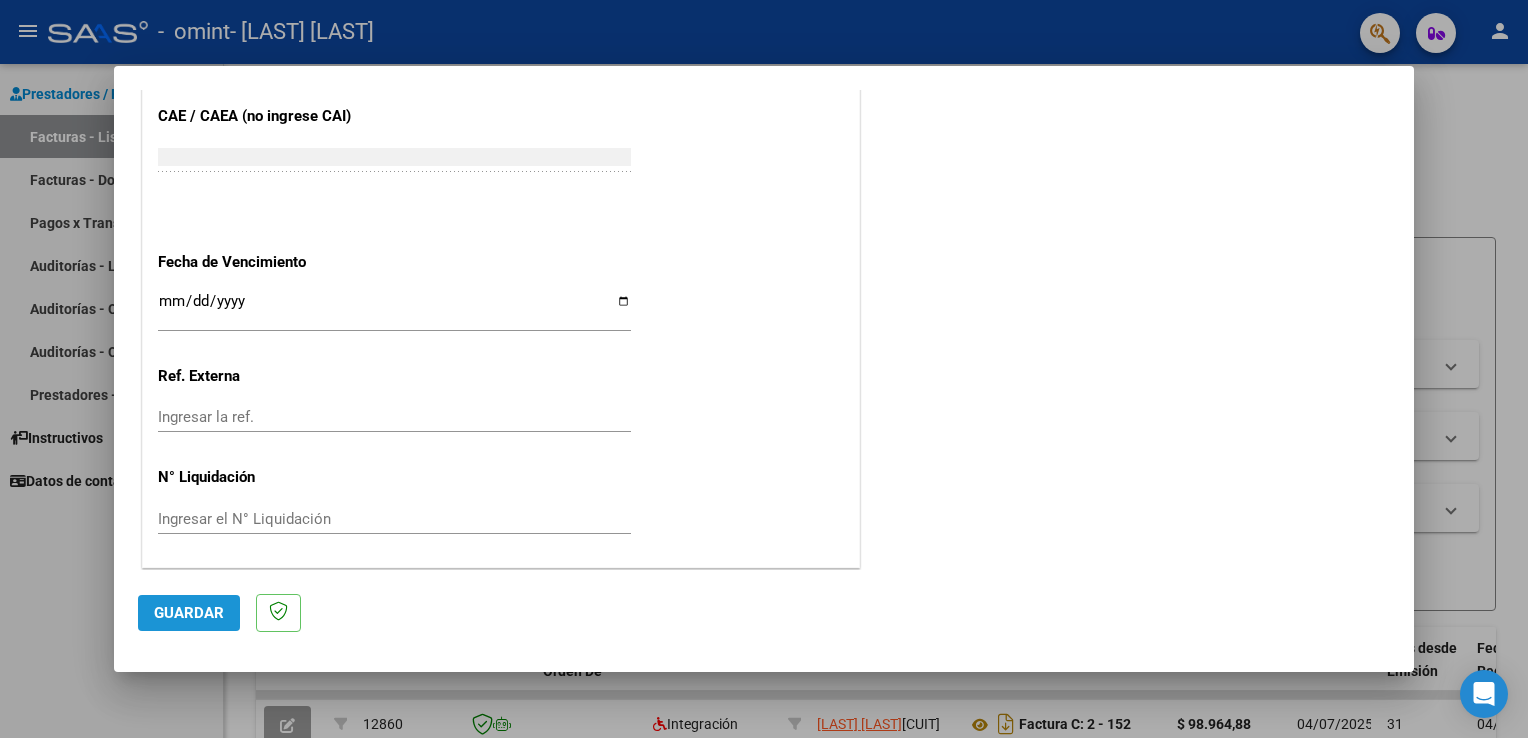 click on "Guardar" 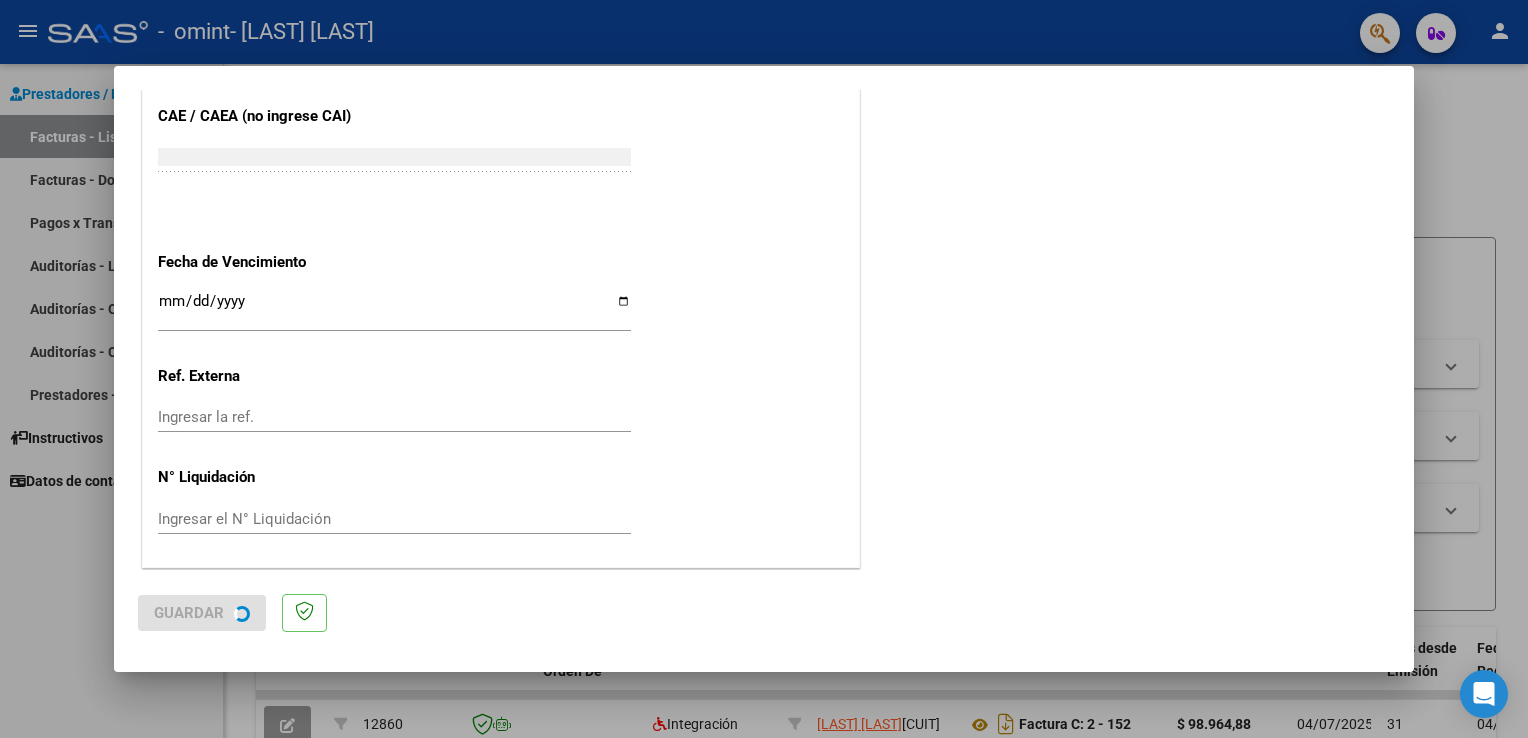 scroll, scrollTop: 0, scrollLeft: 0, axis: both 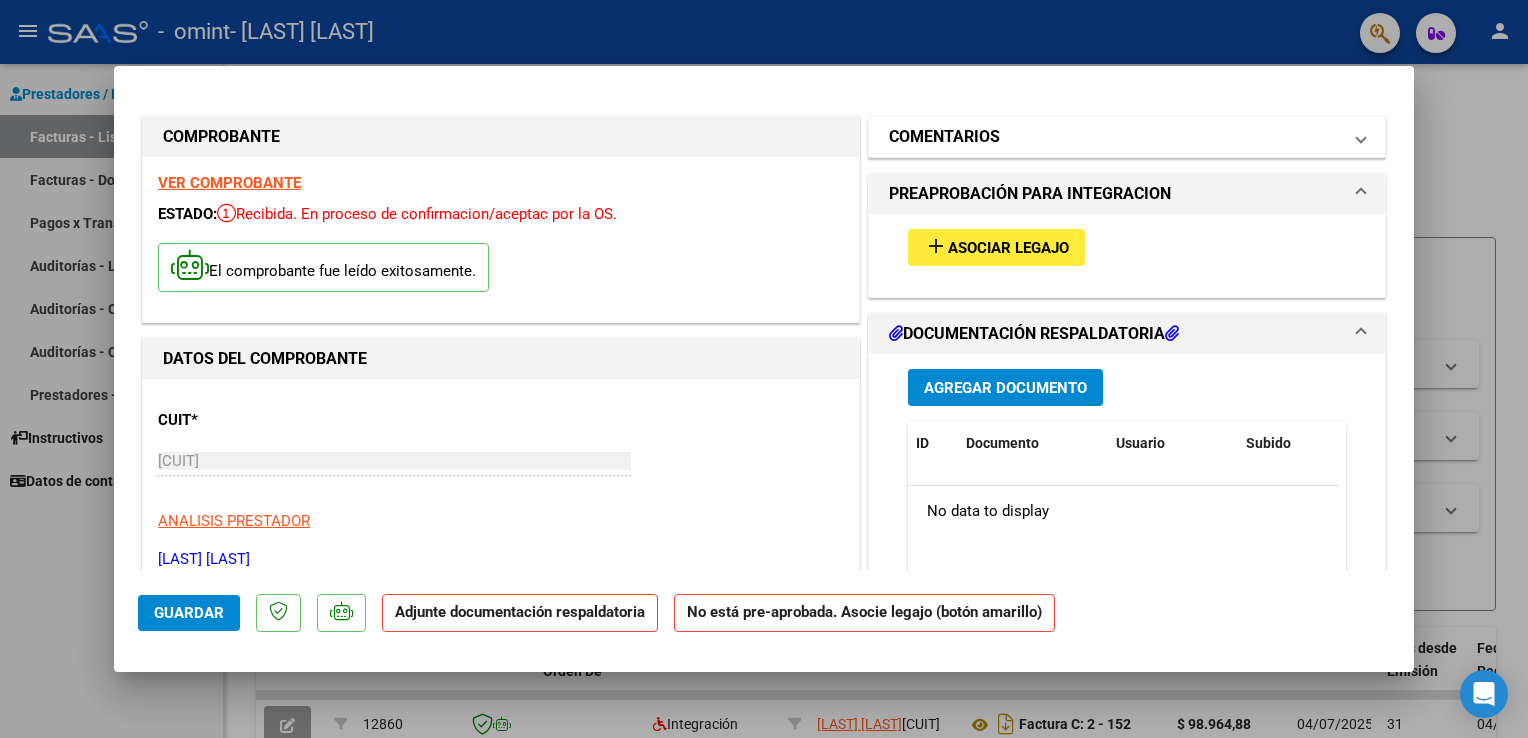 click on "COMENTARIOS" at bounding box center (1123, 137) 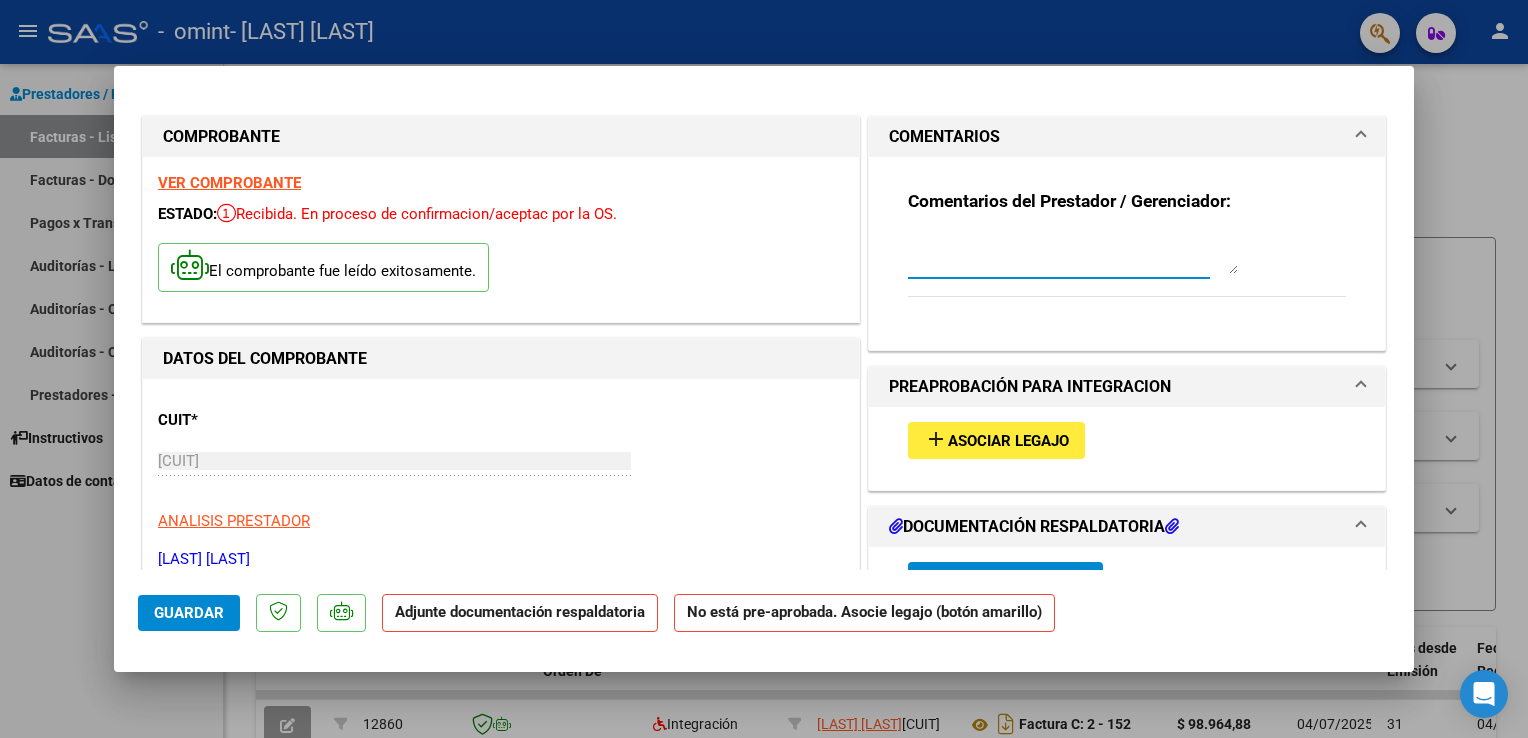 click at bounding box center (1073, 254) 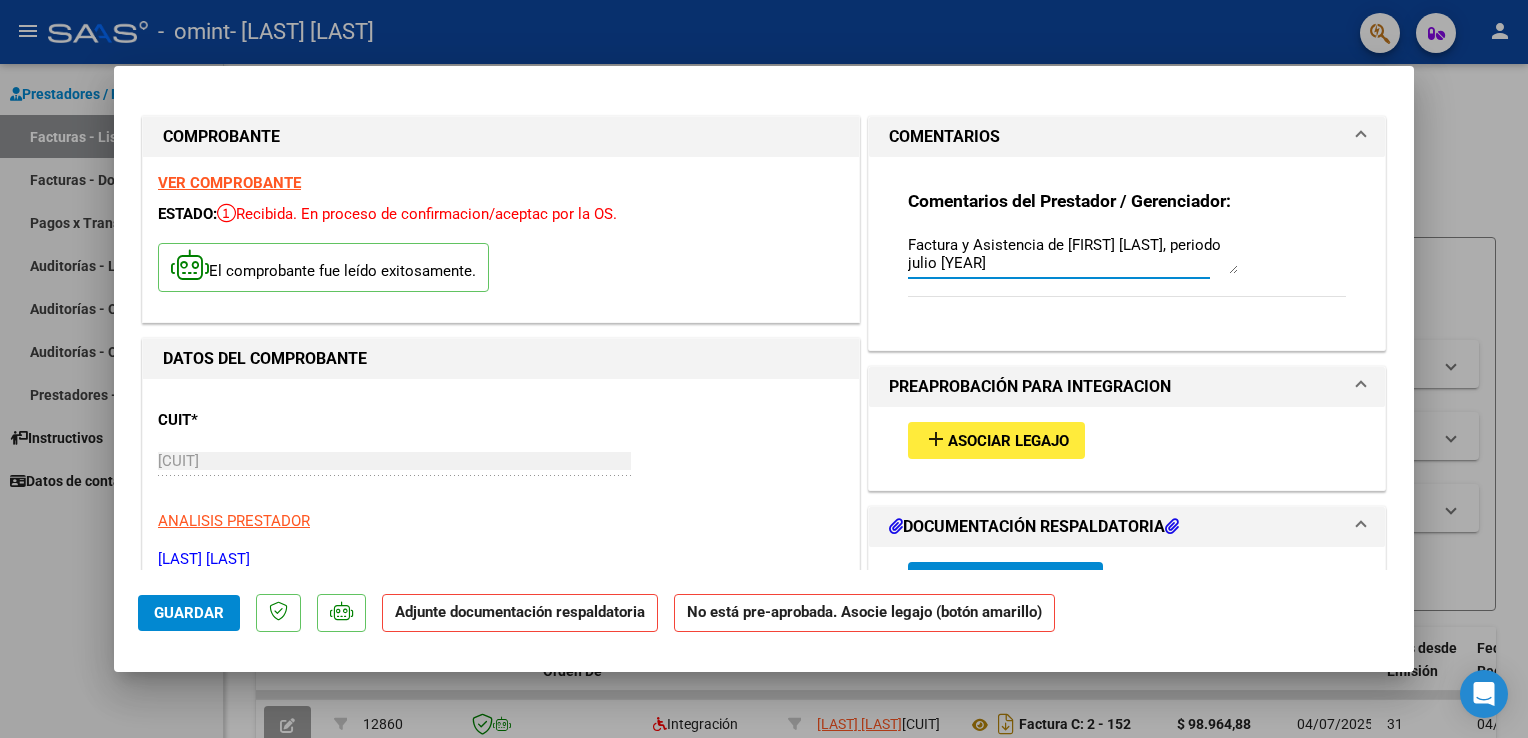 type on "Factura y Asistencia de [FIRST] [LAST], periodo julio [YEAR]" 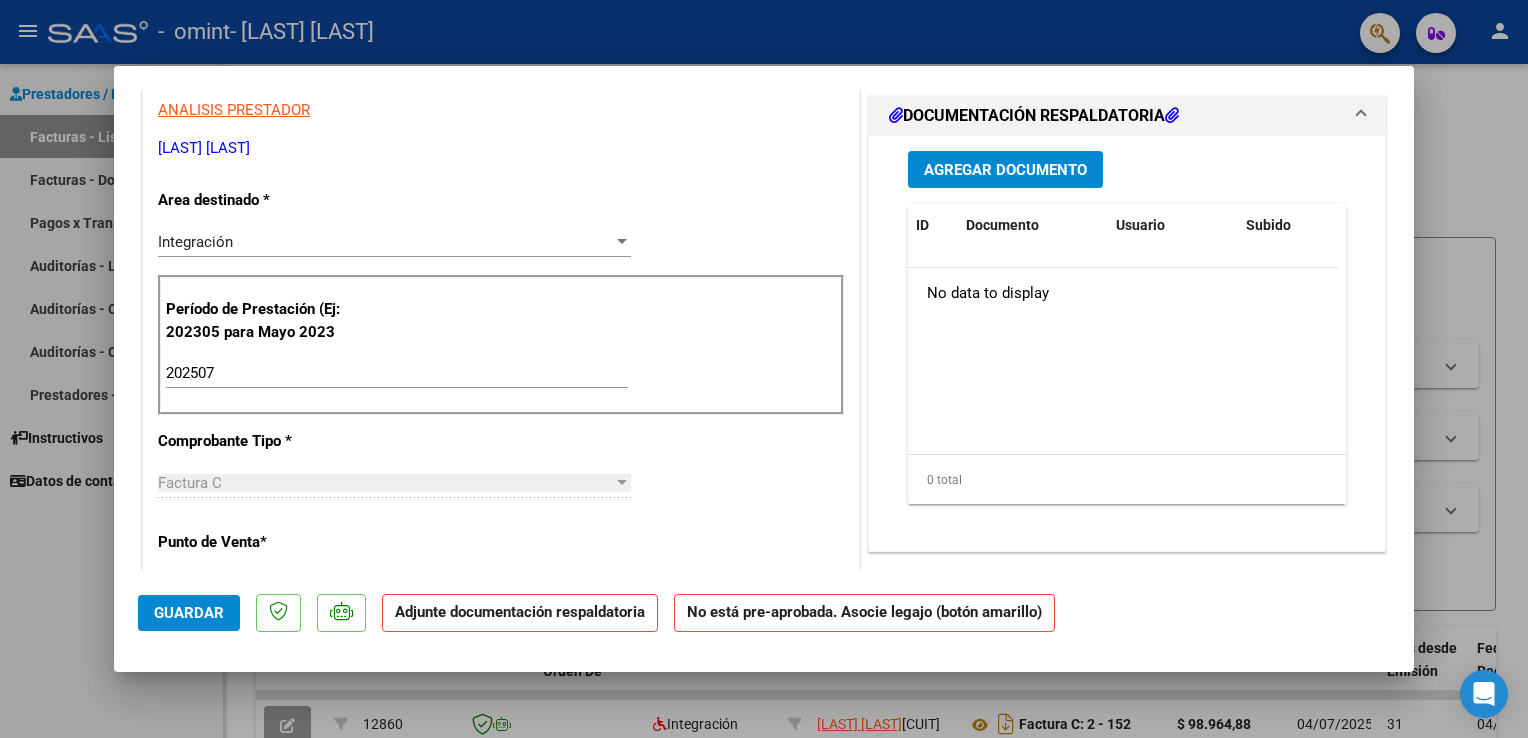 scroll, scrollTop: 420, scrollLeft: 0, axis: vertical 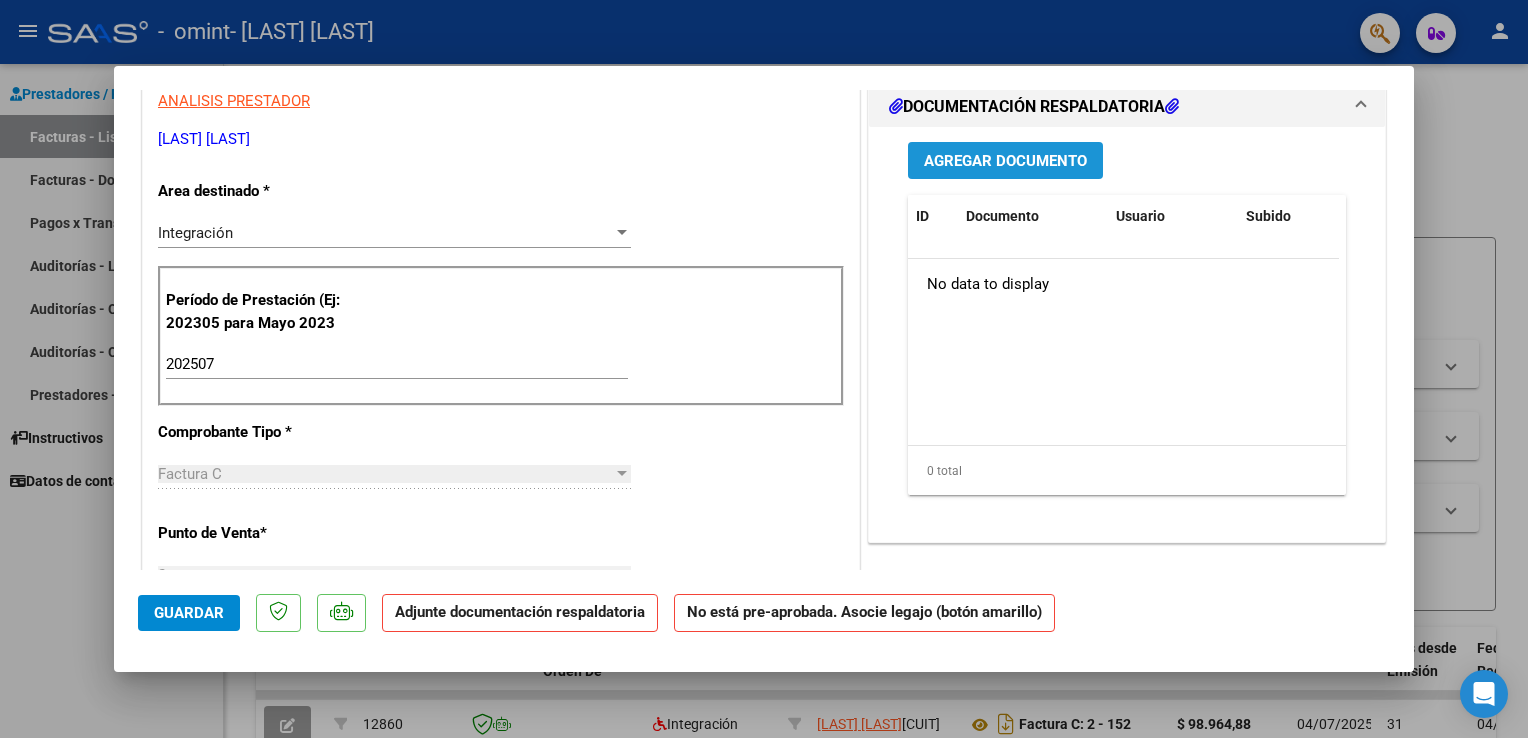 click on "Agregar Documento" at bounding box center [1005, 161] 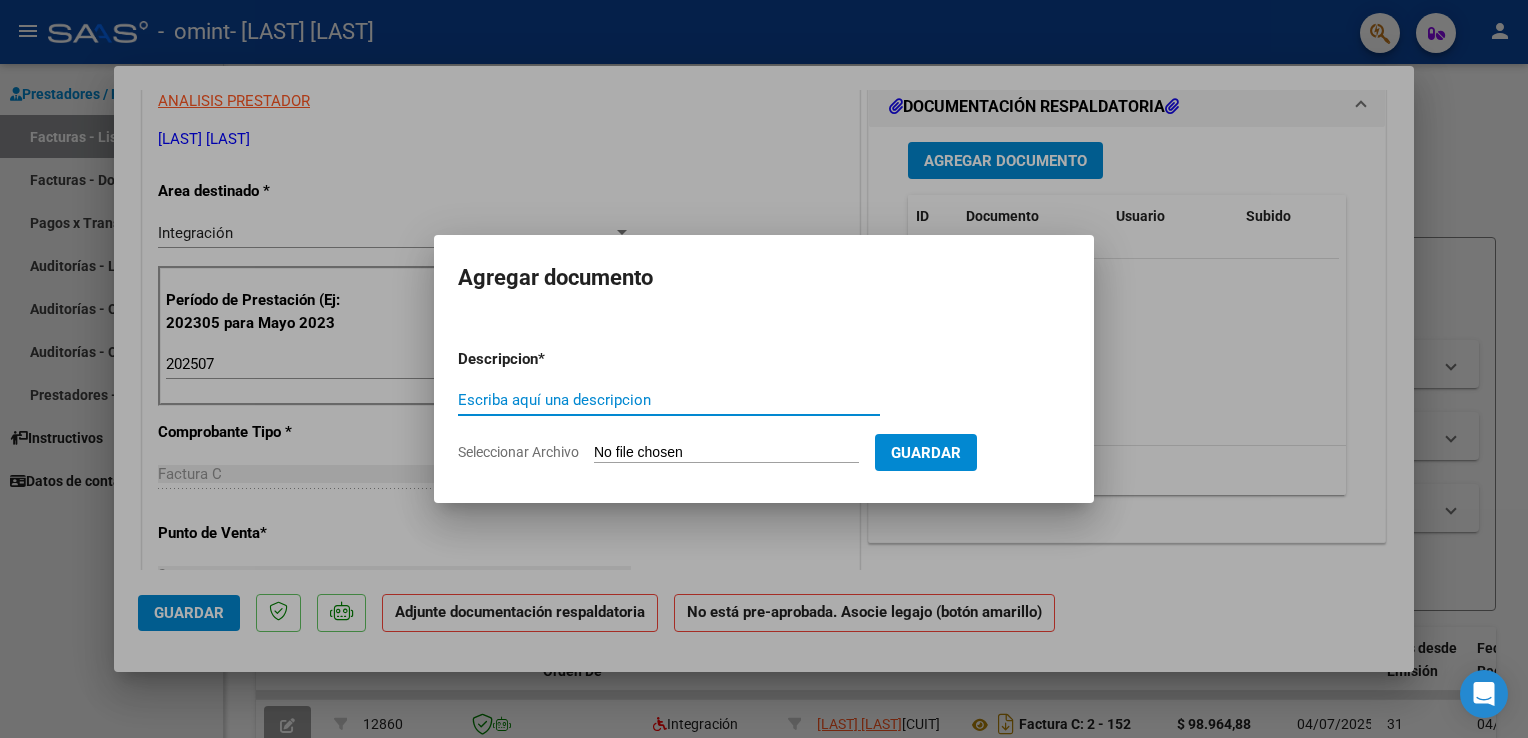 click on "Escriba aquí una descripcion" at bounding box center [669, 400] 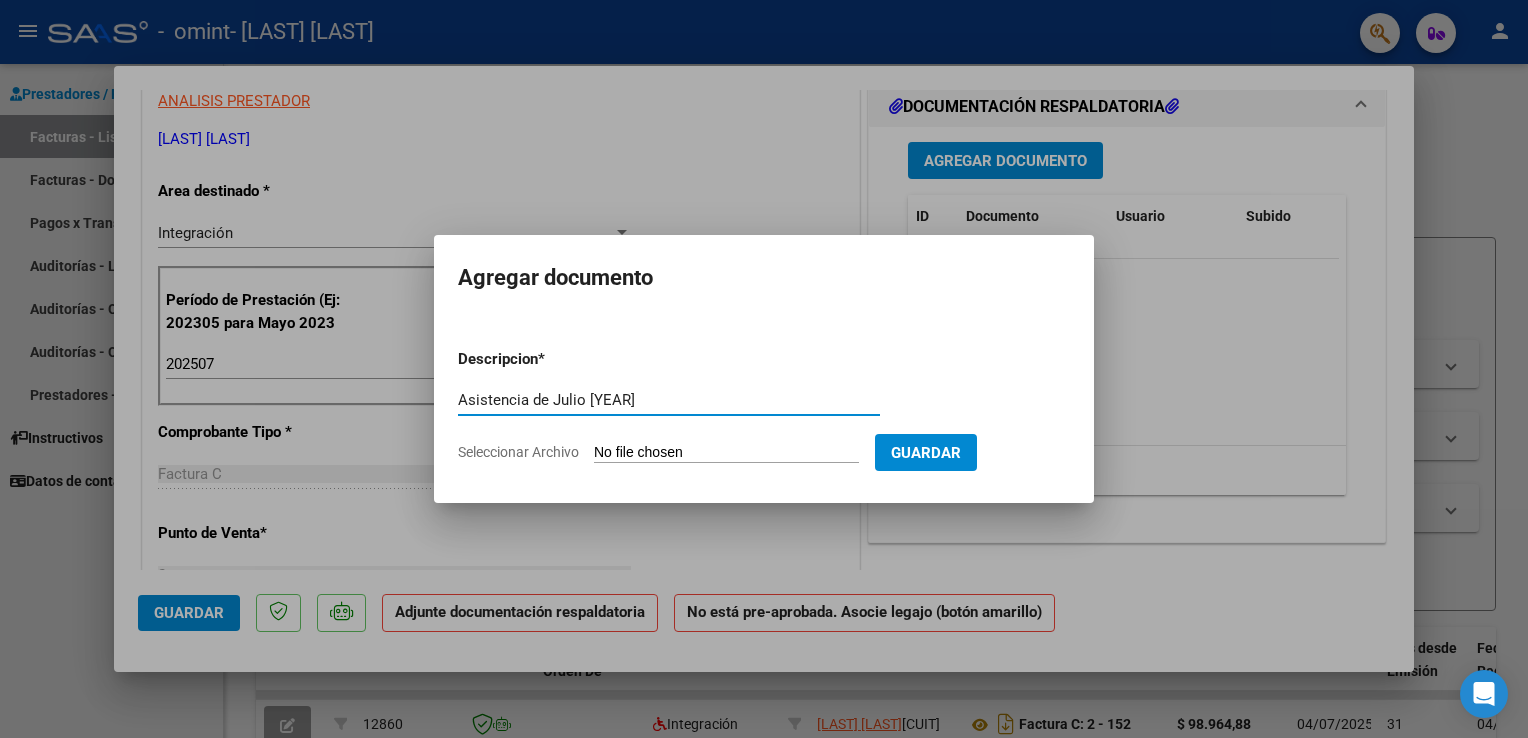 type on "Asistencia de Julio [YEAR]" 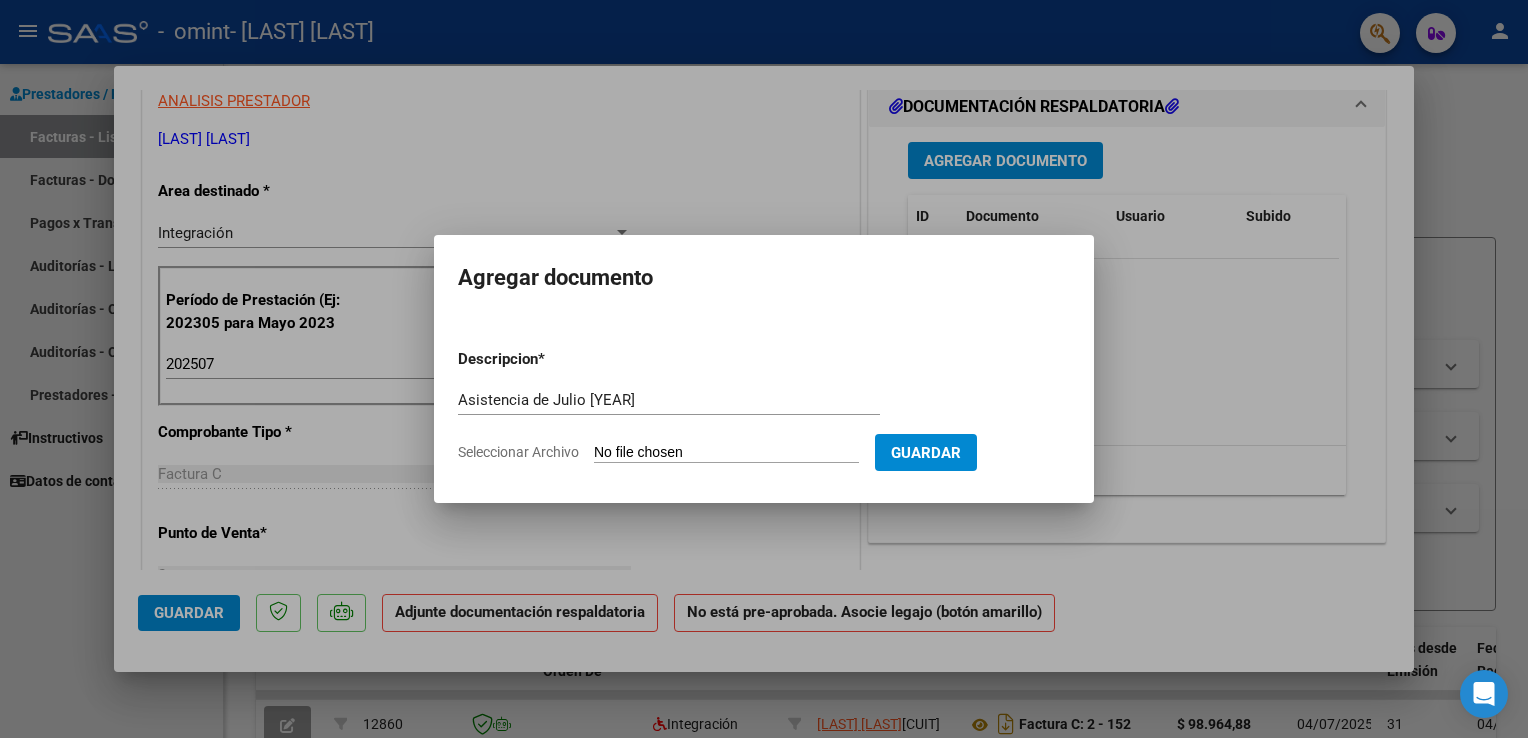 click on "Seleccionar Archivo" at bounding box center (726, 453) 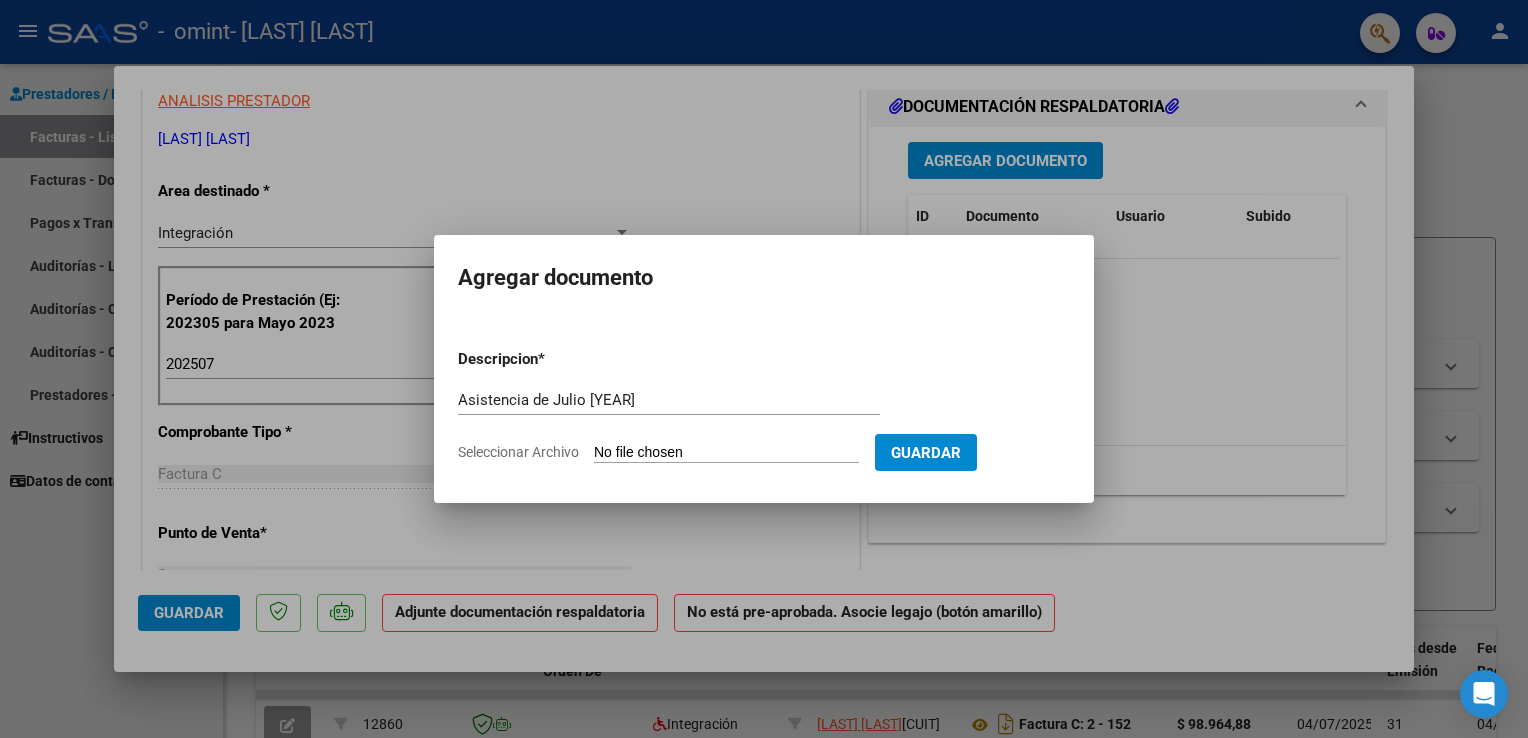 type on "C:\fakepath\Asistencia julio 2025.pdf" 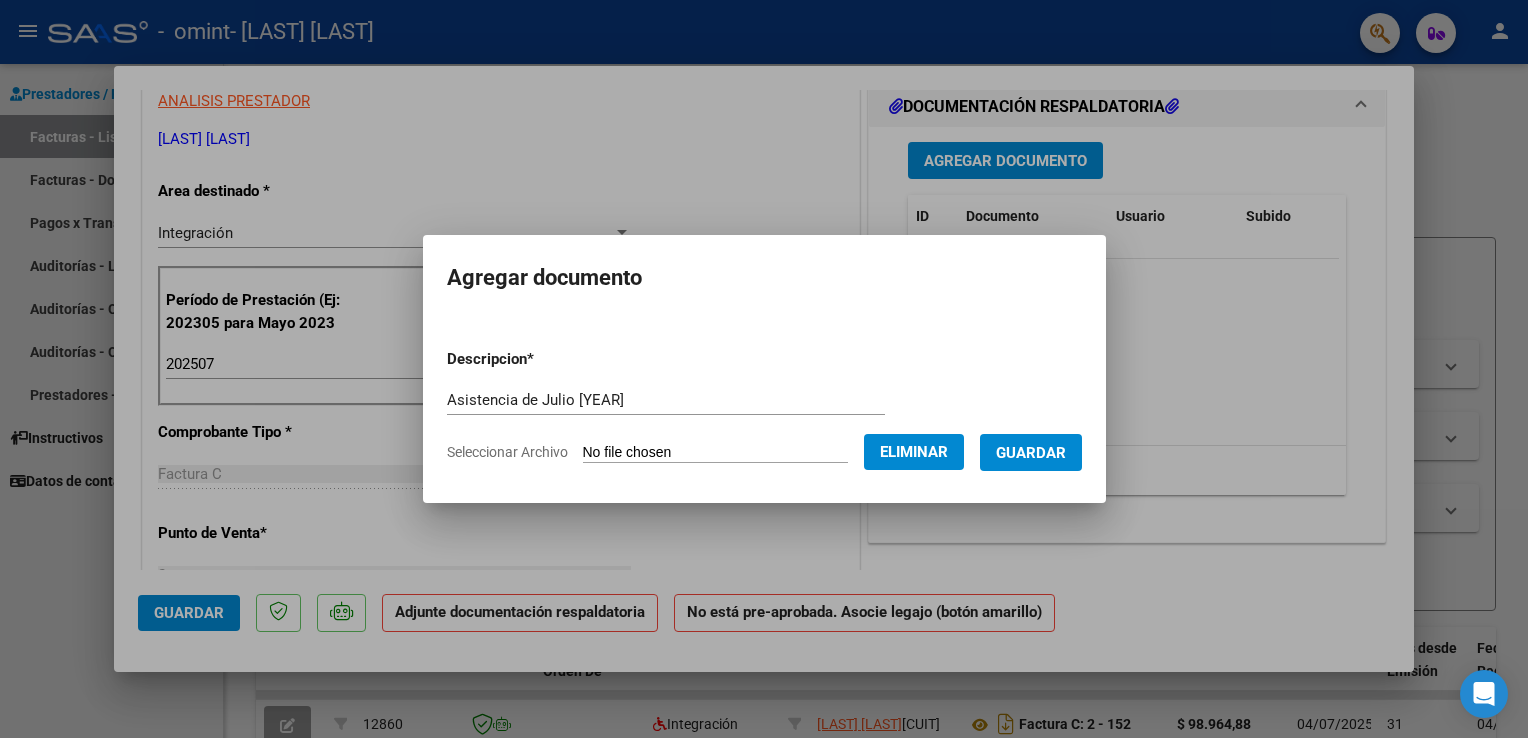 click on "Guardar" at bounding box center (1031, 453) 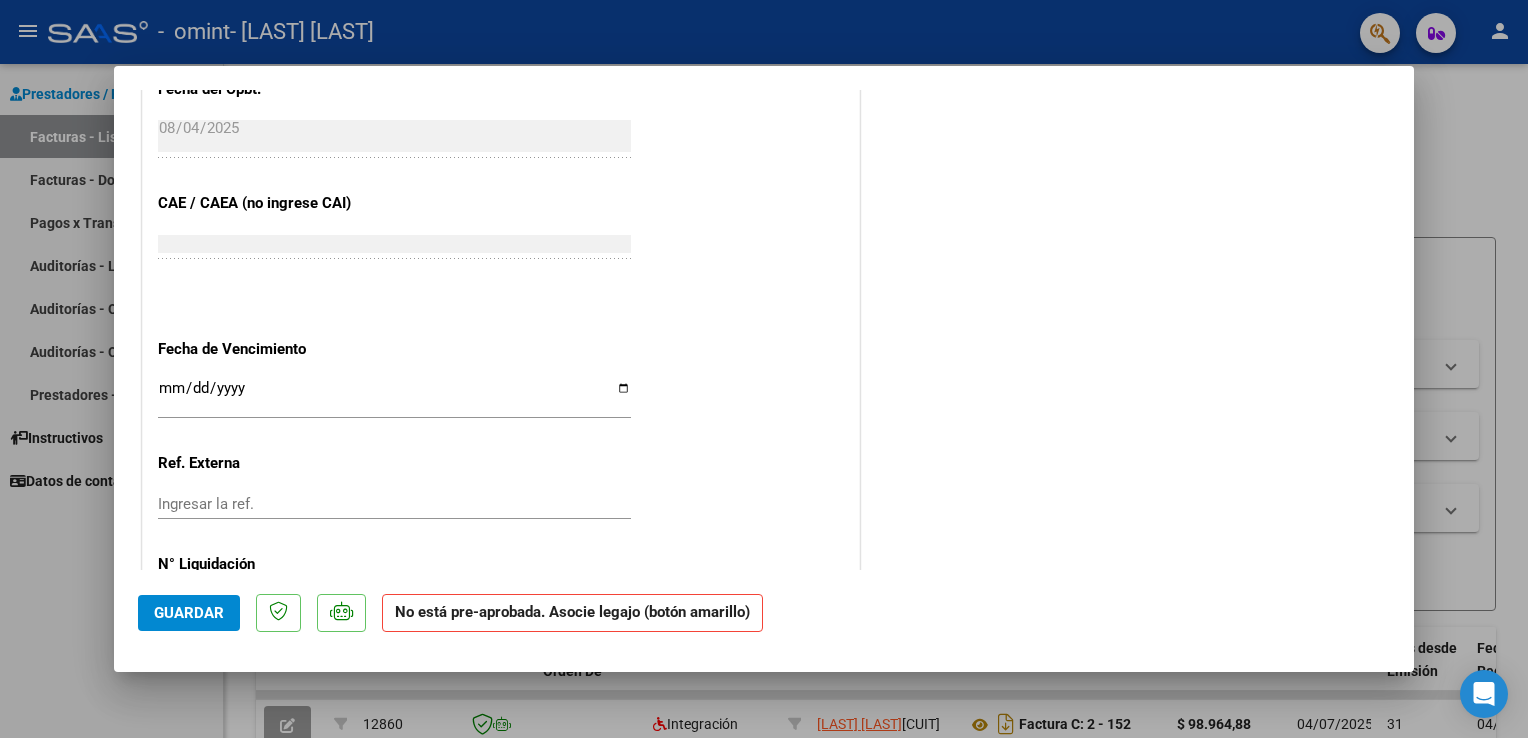 scroll, scrollTop: 1255, scrollLeft: 0, axis: vertical 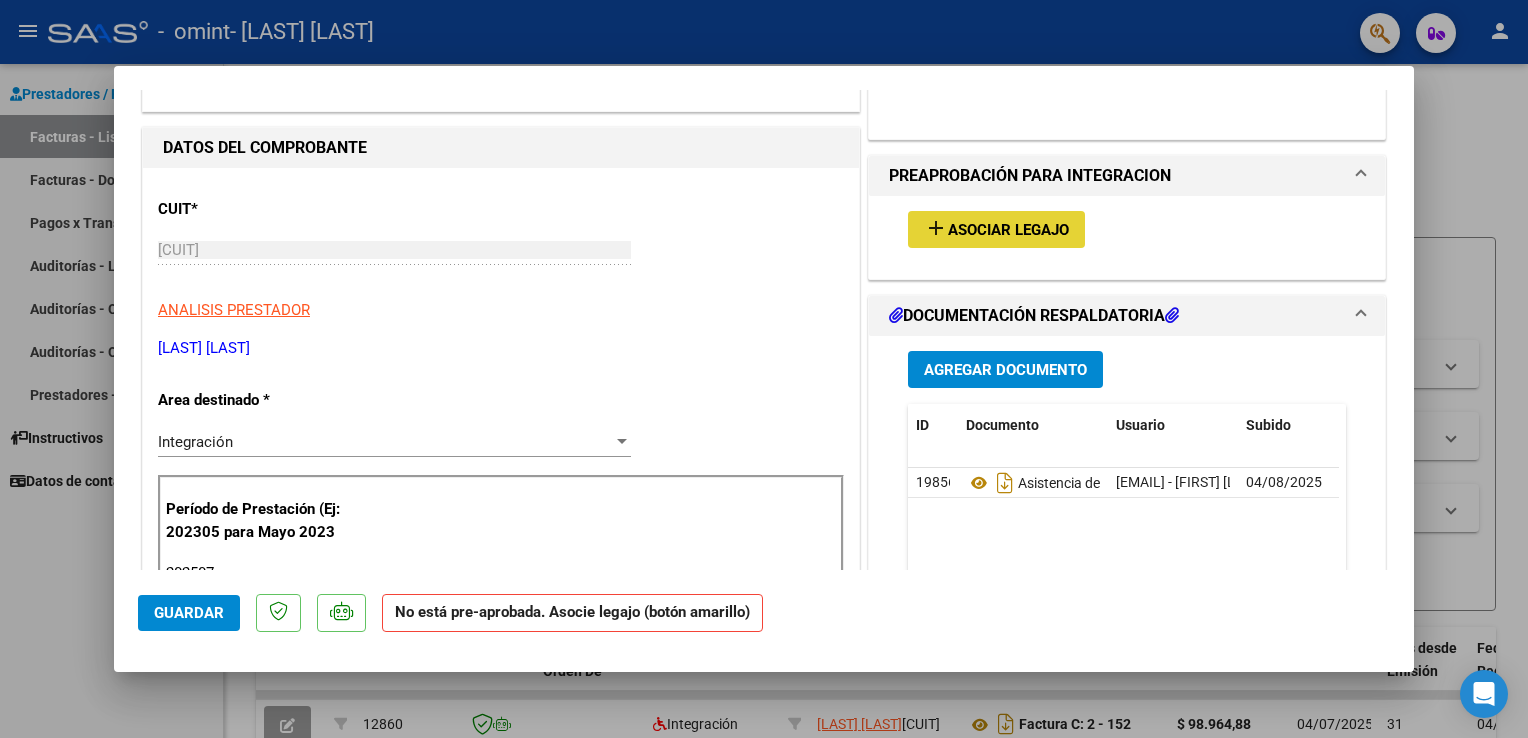 click on "Asociar Legajo" at bounding box center [1008, 230] 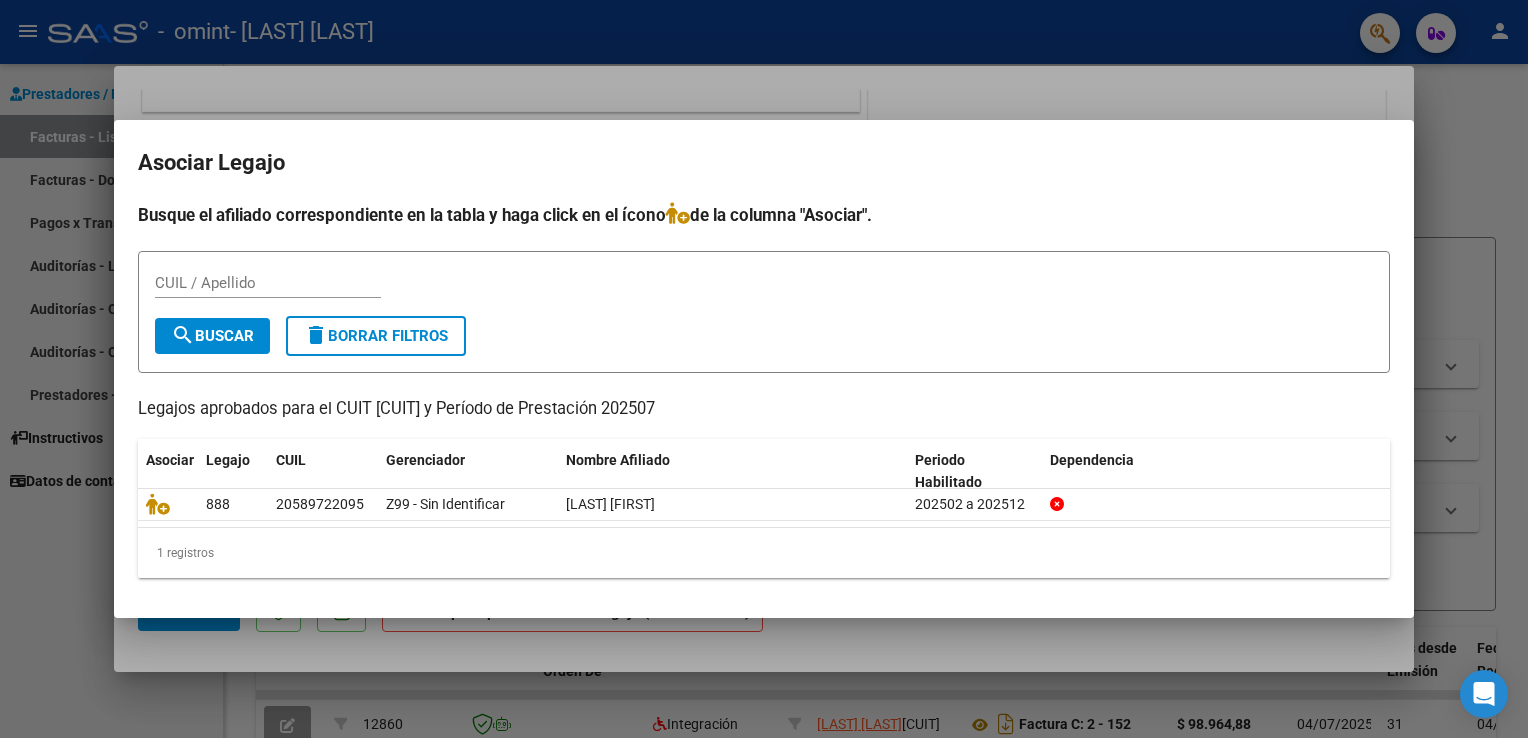 click at bounding box center [764, 369] 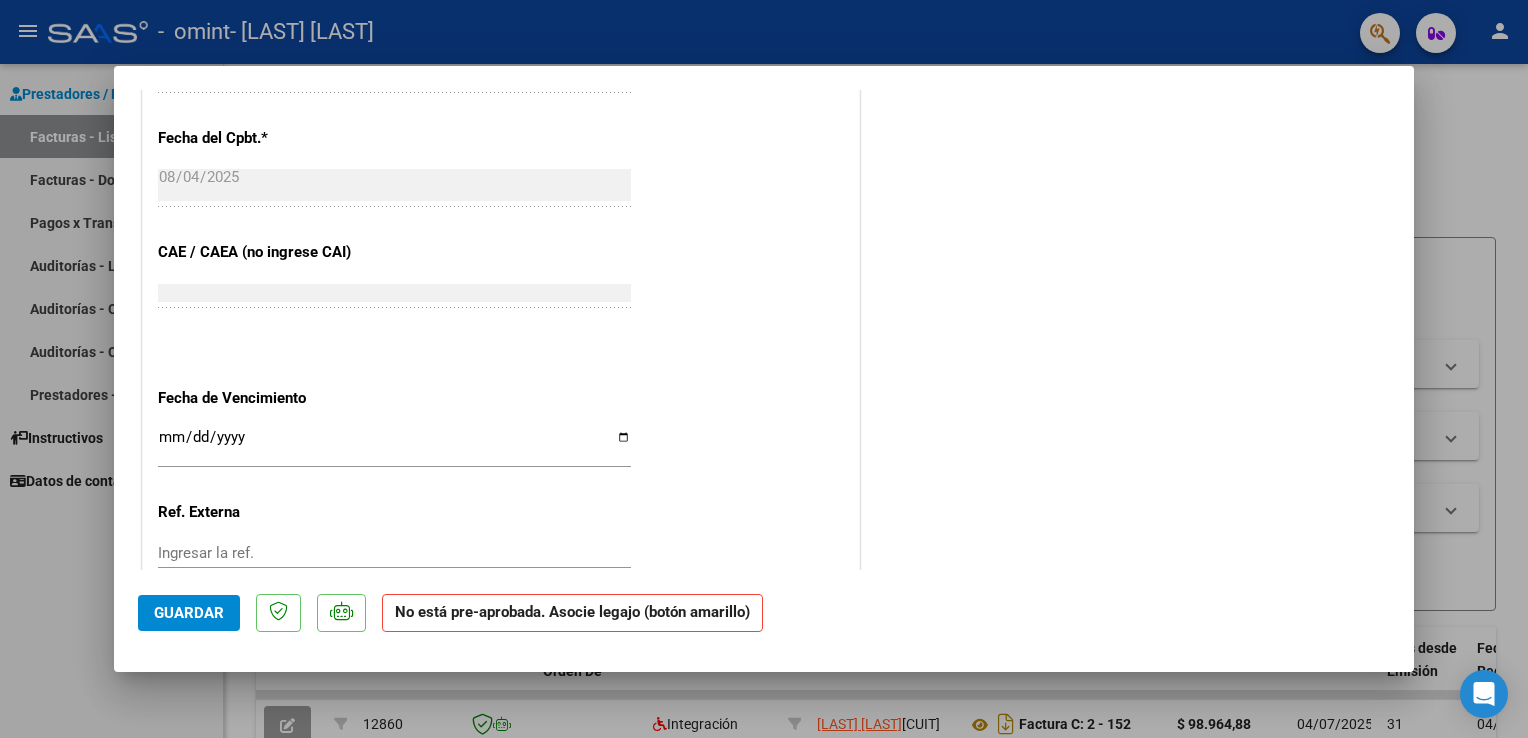 scroll, scrollTop: 1255, scrollLeft: 0, axis: vertical 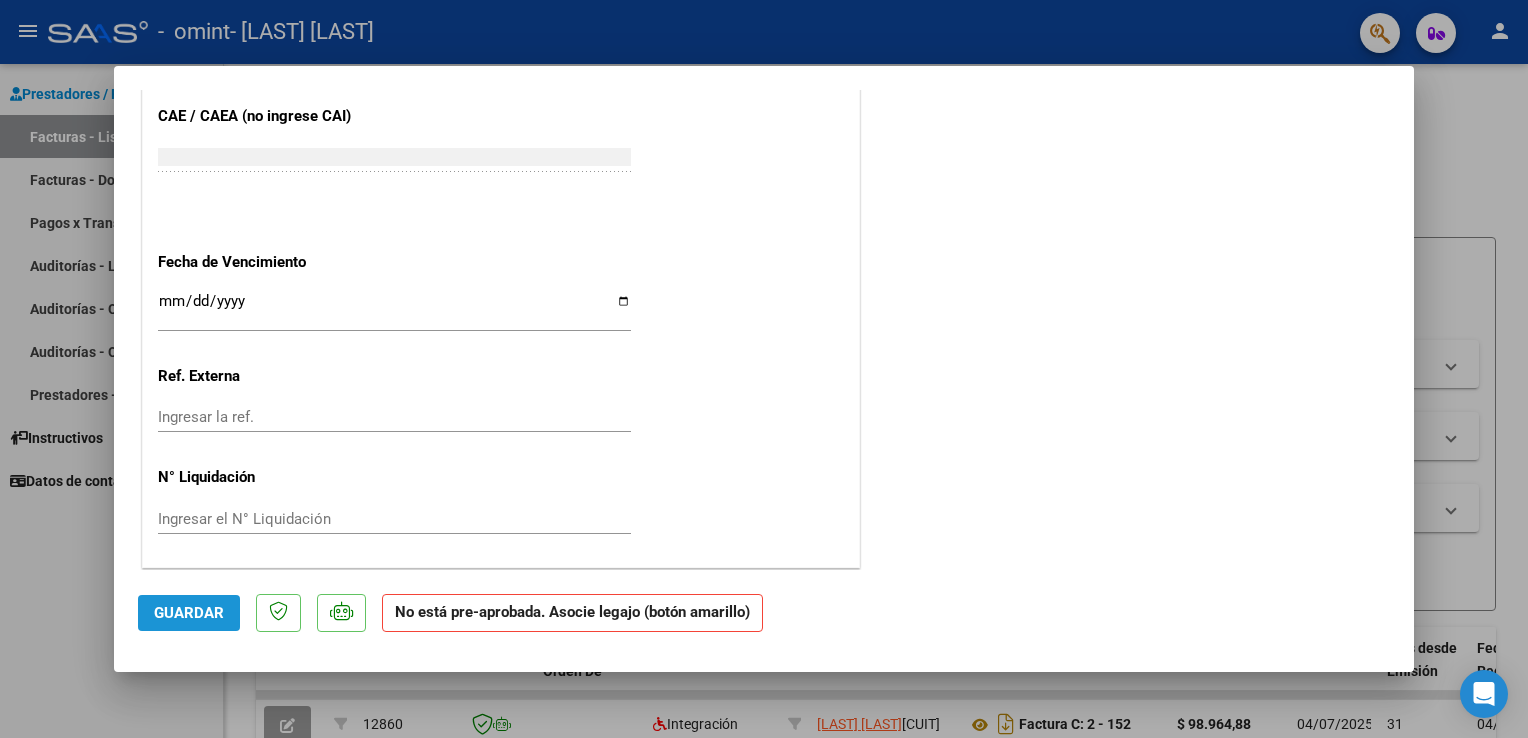 click on "Guardar" 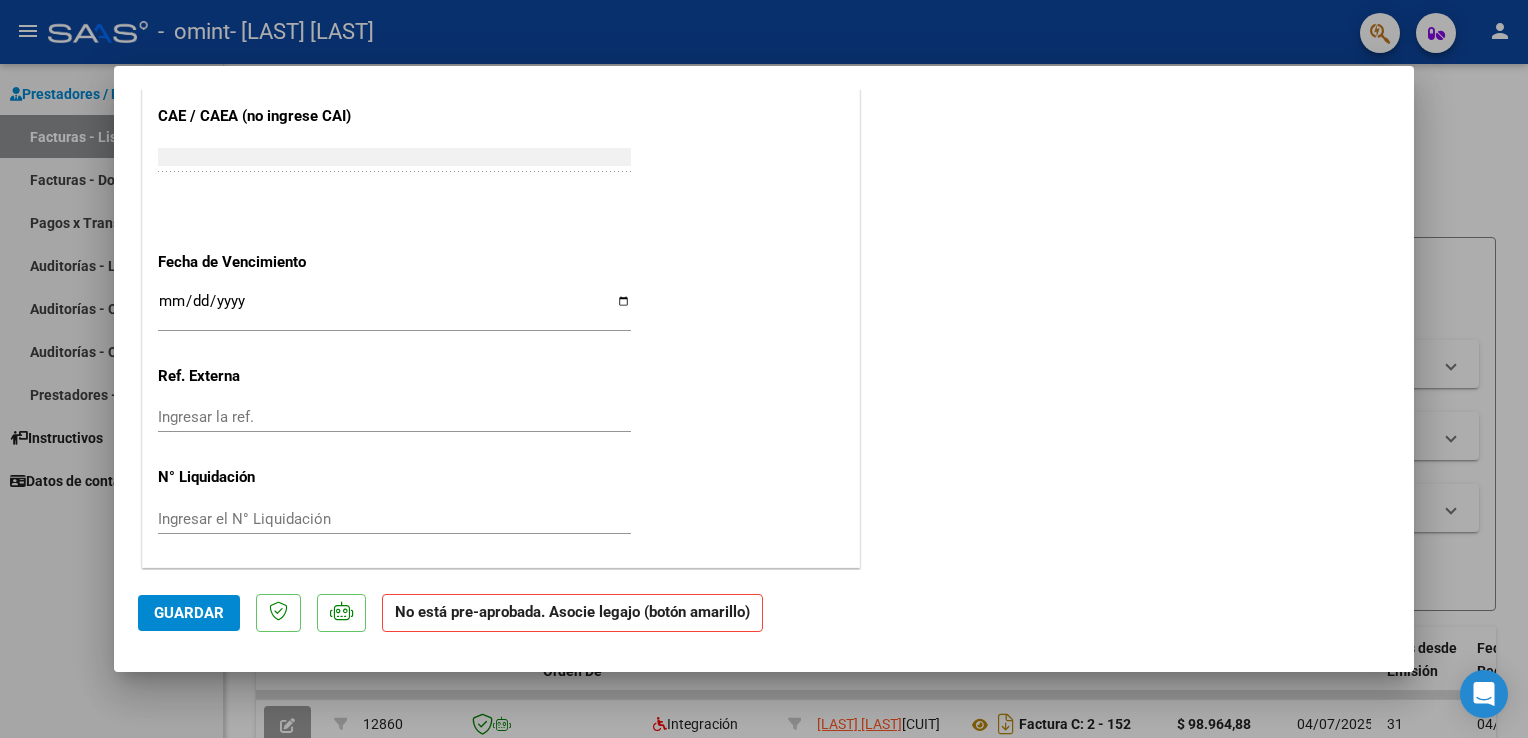 click at bounding box center (764, 369) 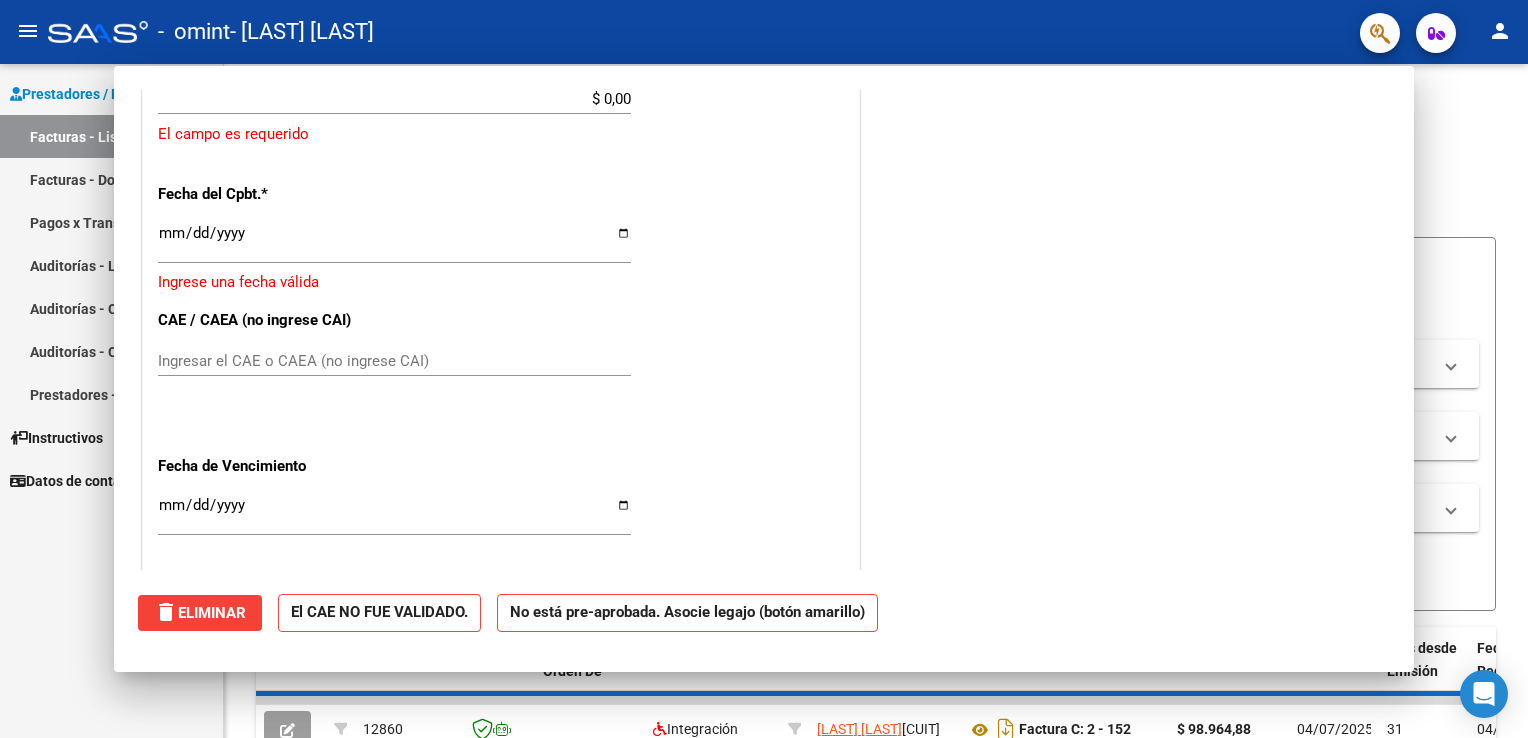 scroll, scrollTop: 1459, scrollLeft: 0, axis: vertical 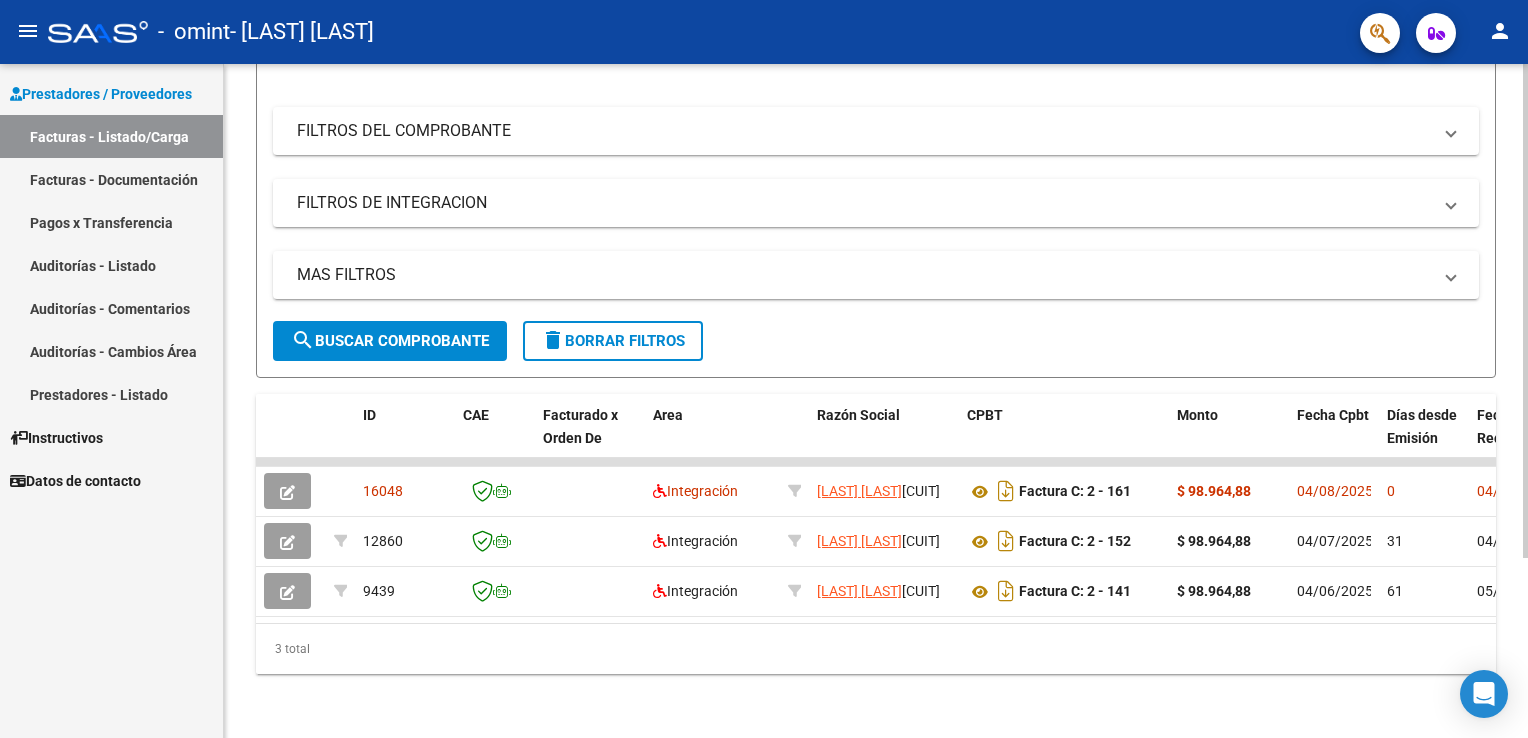 click on "PRESTADORES -> Listado de CPBTs Emitidos por Prestadores / Proveedores (alt+q)   Cargar Comprobante
cloud_download  CSV  cloud_download  EXCEL  cloud_download  Estandar   Descarga Masiva
Filtros Id Area Area Todos Confirmado   Mostrar totalizadores   FILTROS DEL COMPROBANTE  Comprobante Tipo Comprobante Tipo Start date – End date Fec. Comprobante Desde / Hasta Días Emisión Desde(cant. días) Días Emisión Hasta(cant. días) CUIT / Razón Social Pto. Venta Nro. Comprobante Código SSS CAE Válido CAE Válido Todos Cargado Módulo Hosp. Todos Tiene facturacion Apócrifa Hospital Refes  FILTROS DE INTEGRACION  Período De Prestación Campos del Archivo de Rendición Devuelto x SSS (dr_envio) Todos –" at bounding box center (764, 369) 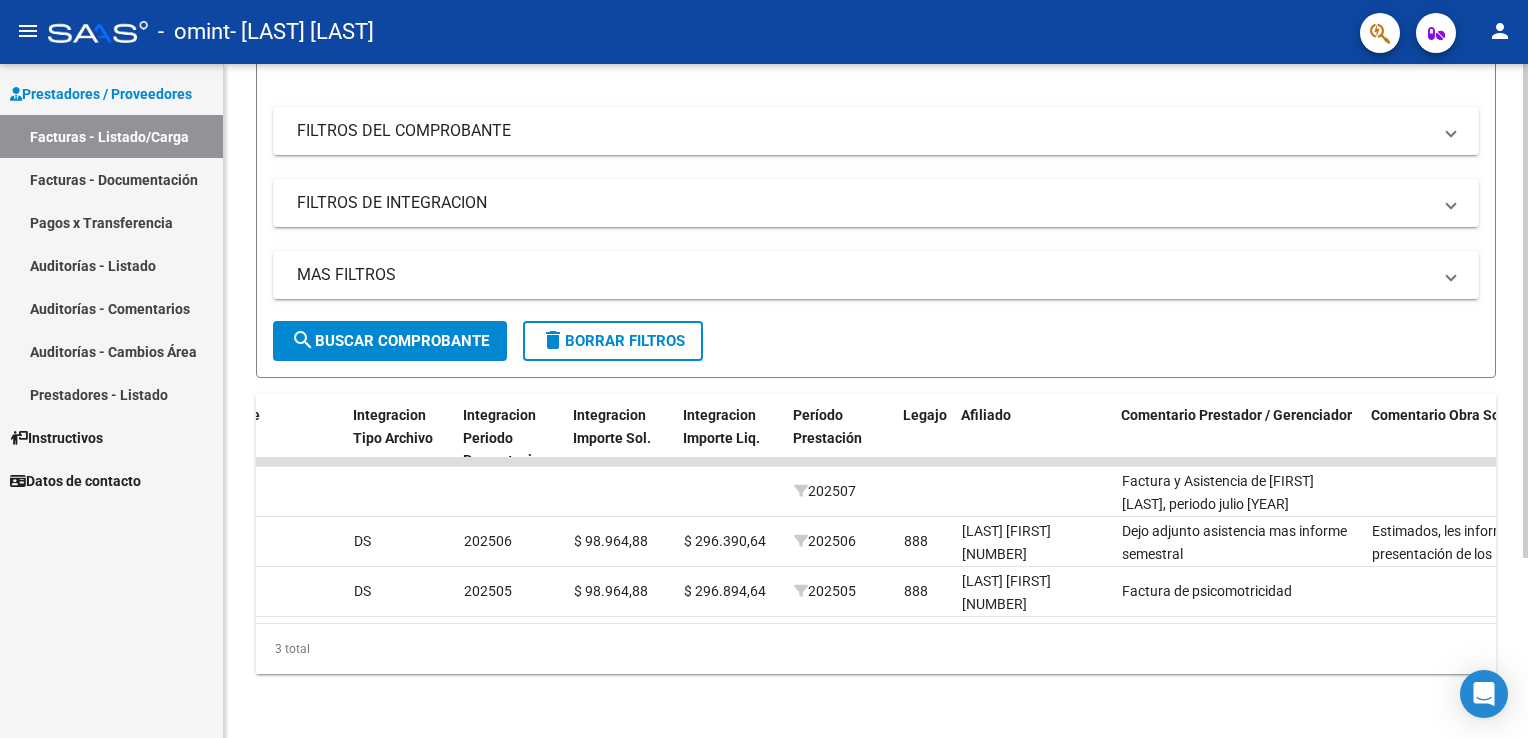 scroll, scrollTop: 0, scrollLeft: 2077, axis: horizontal 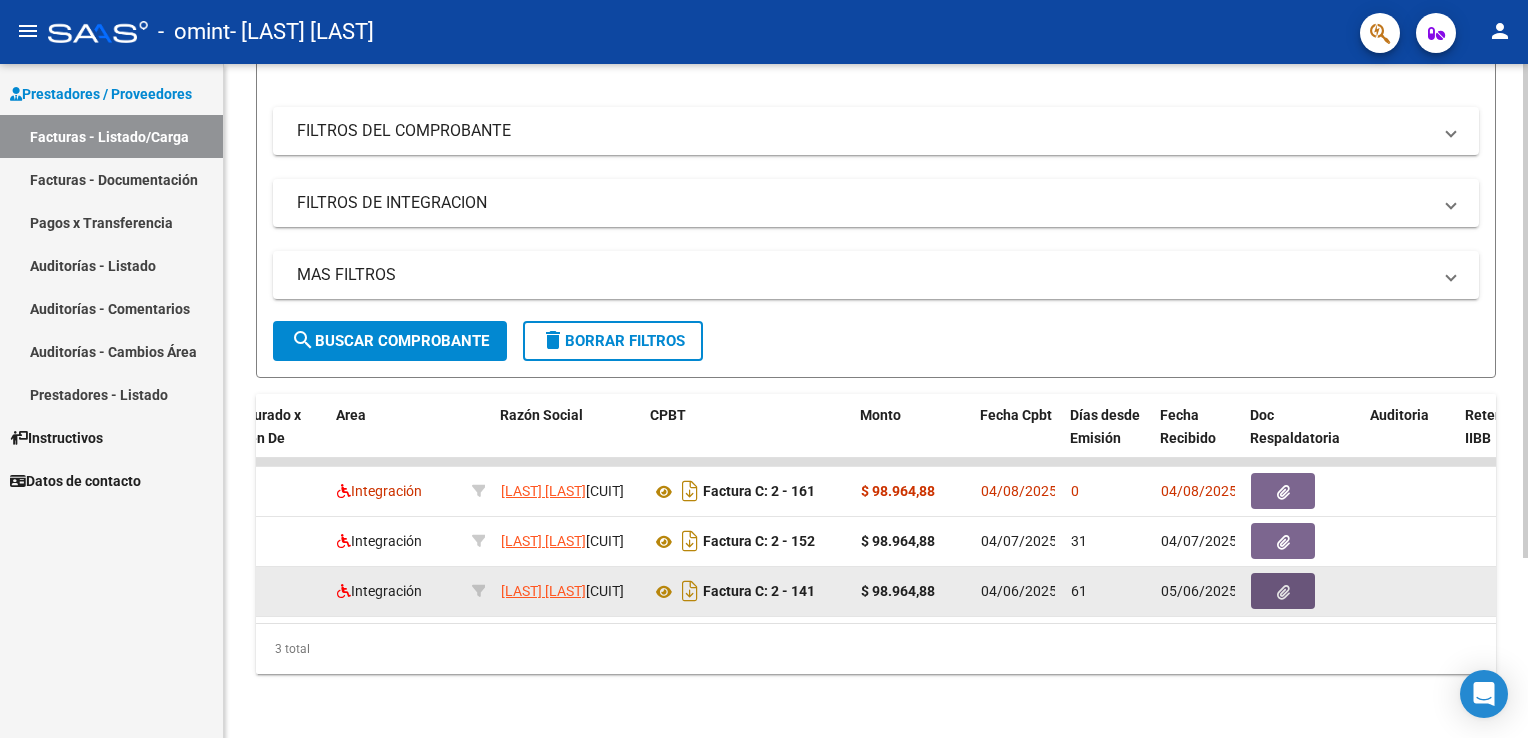 click 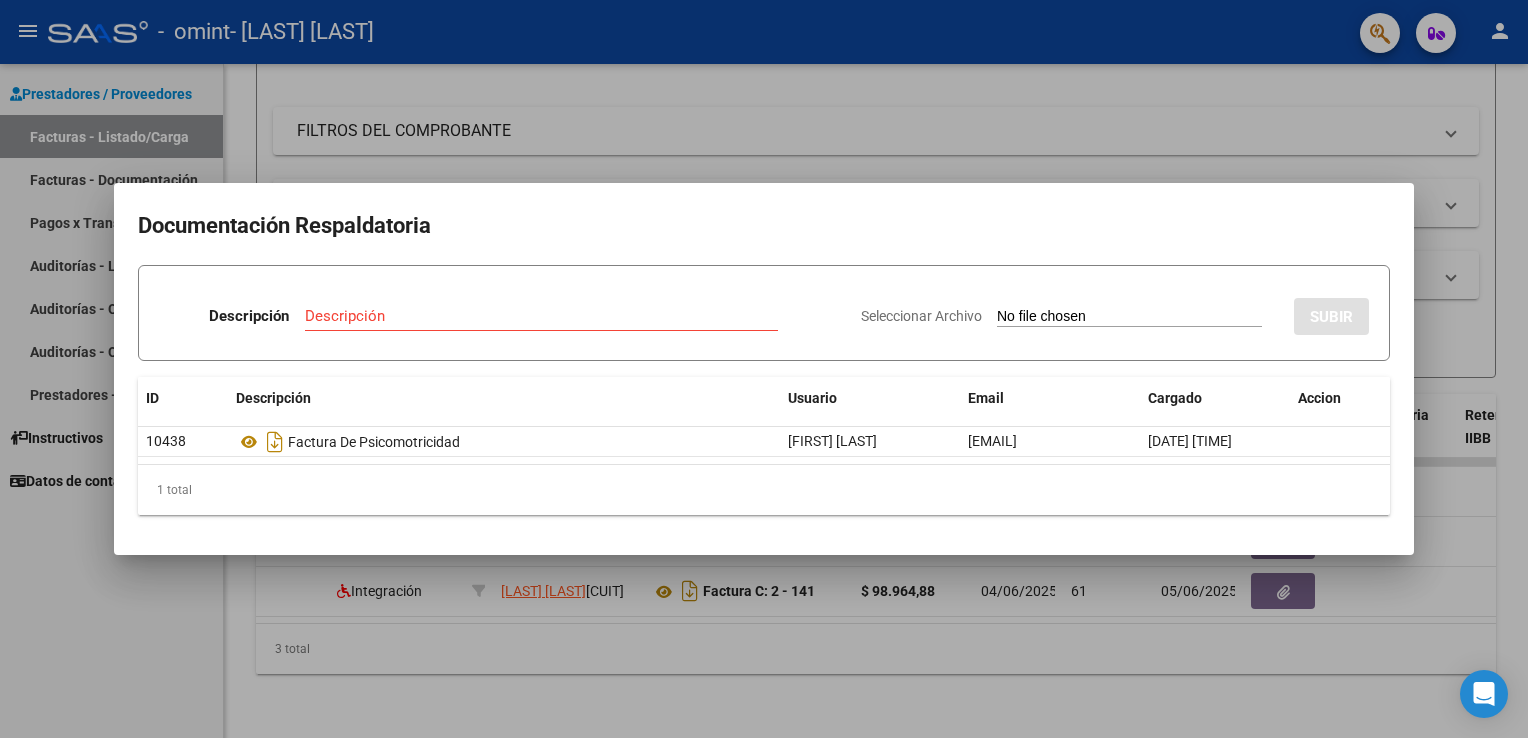 click at bounding box center [764, 369] 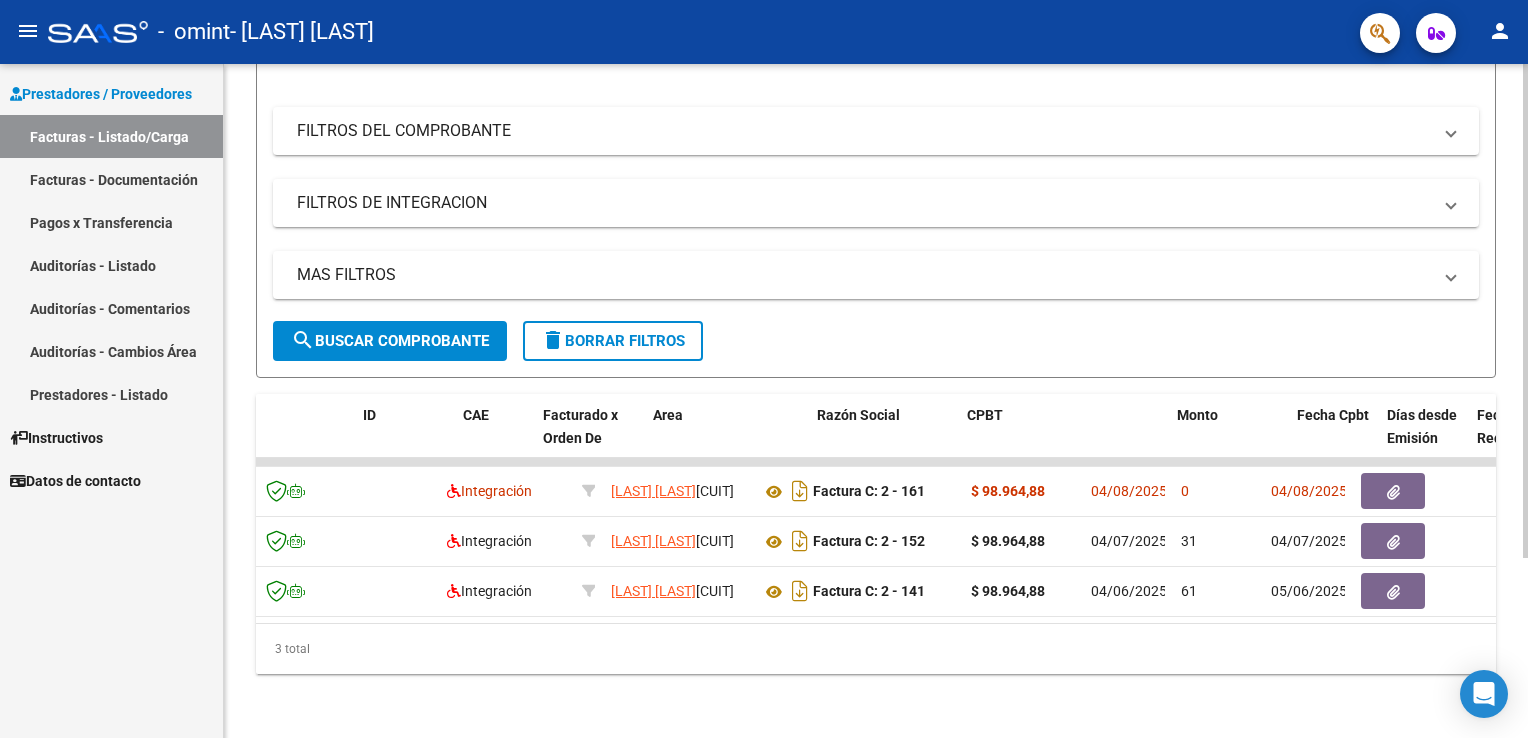 scroll, scrollTop: 0, scrollLeft: 0, axis: both 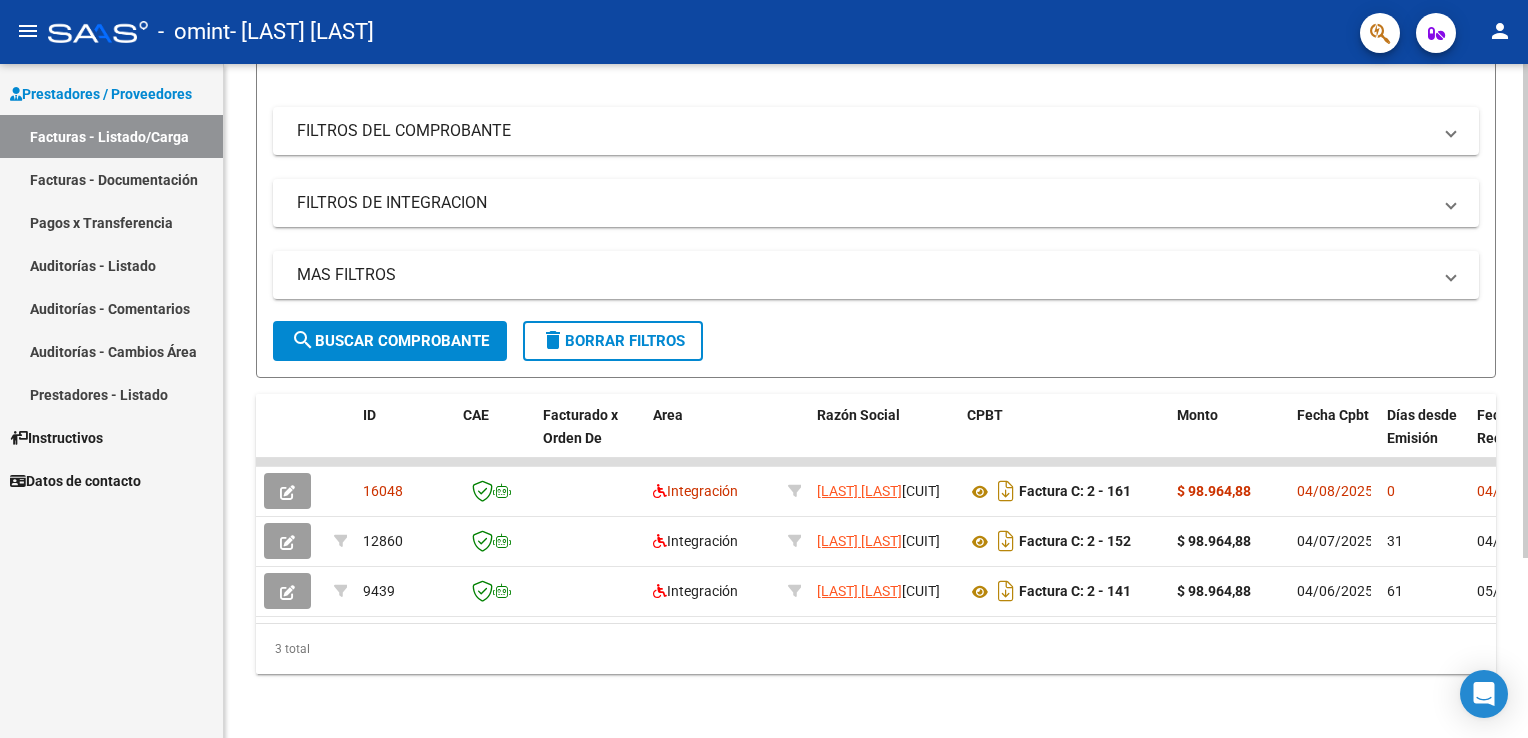 type 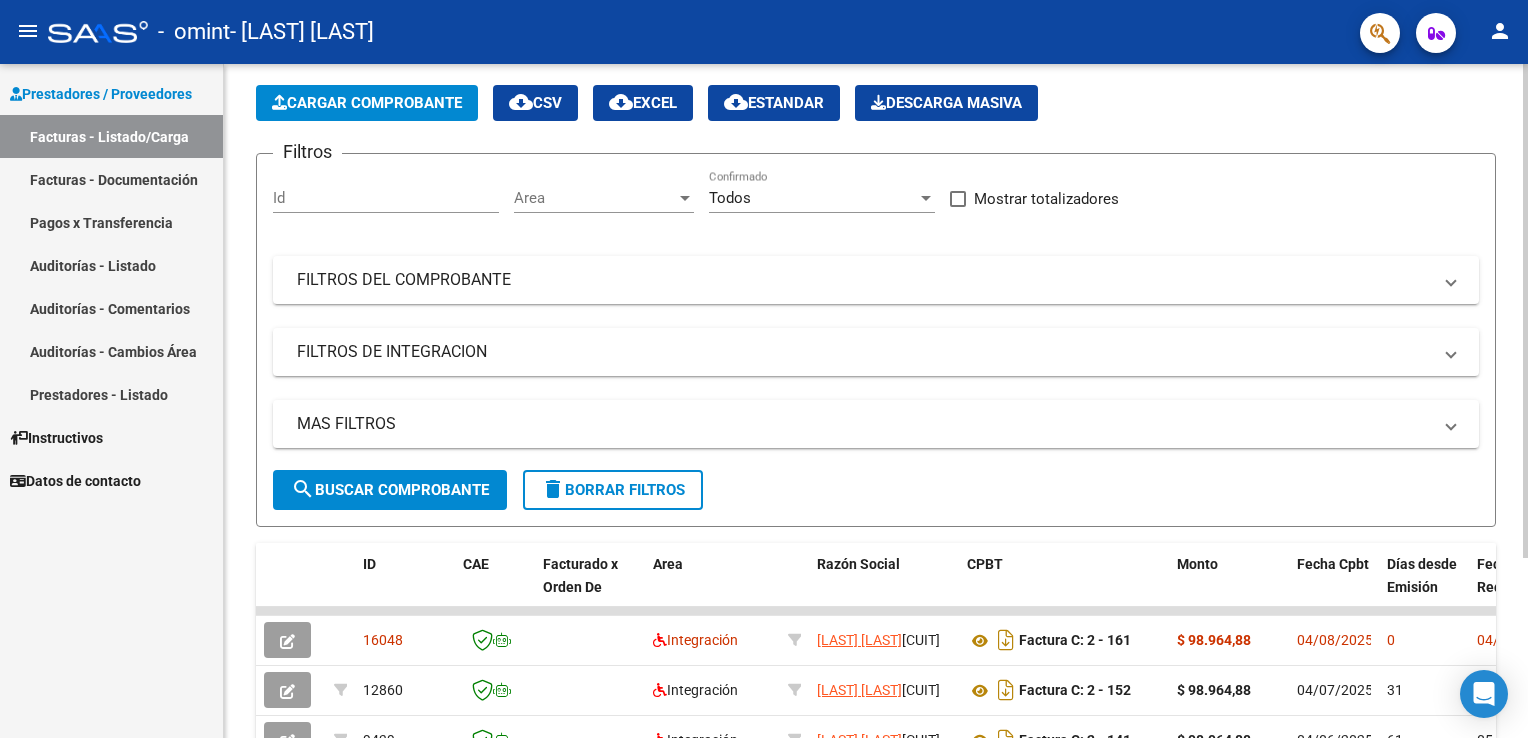 scroll, scrollTop: 0, scrollLeft: 0, axis: both 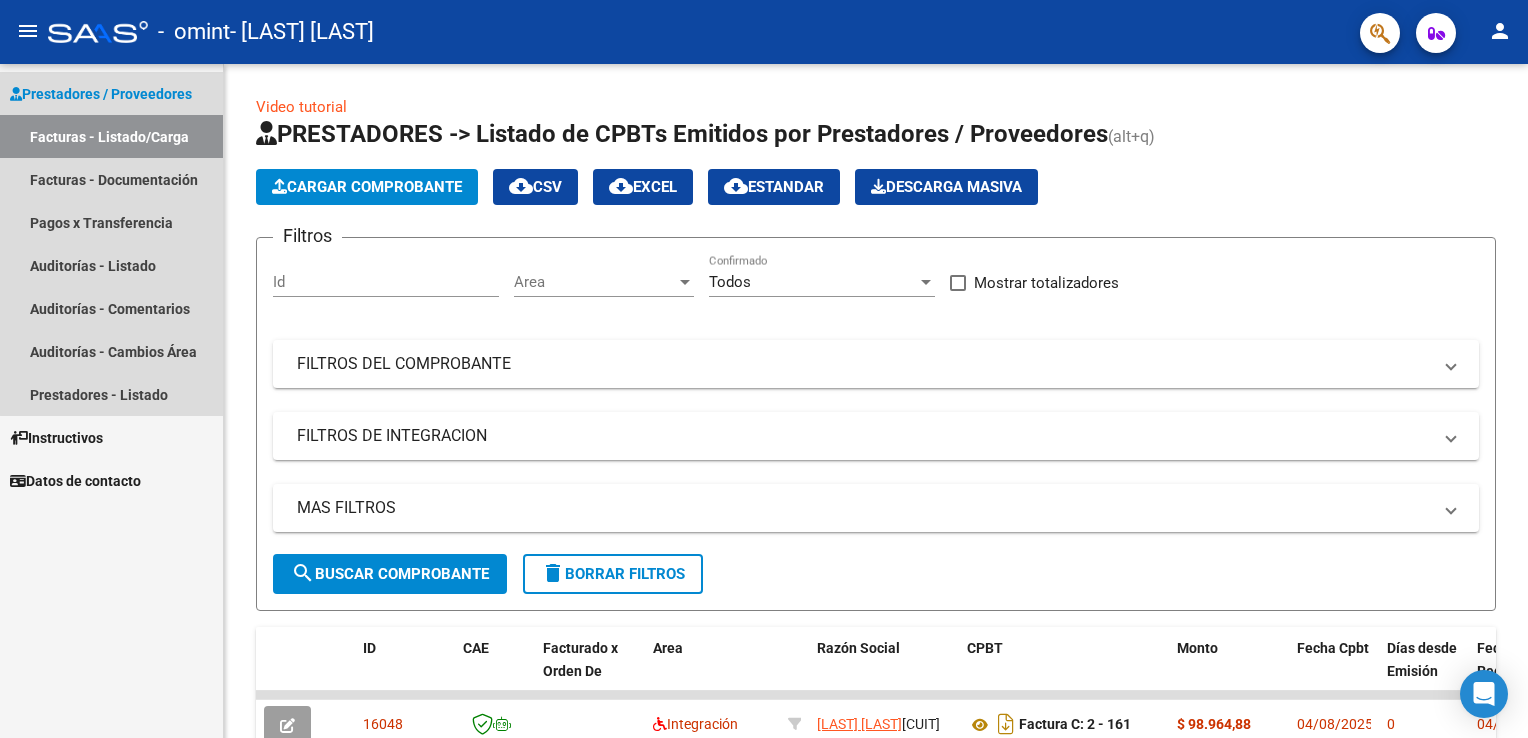 click on "Facturas - Listado/Carga" at bounding box center (111, 136) 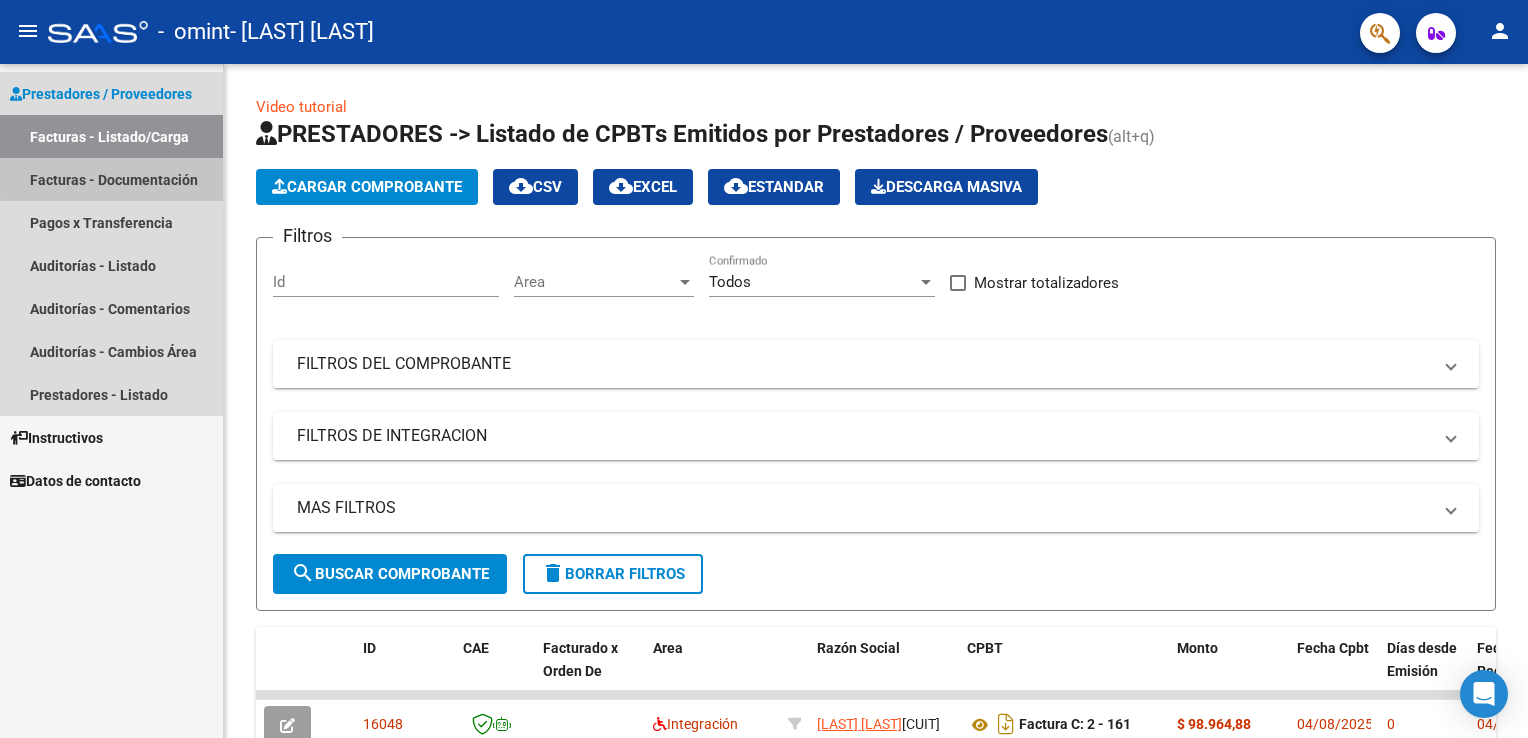 click on "Facturas - Documentación" at bounding box center (111, 179) 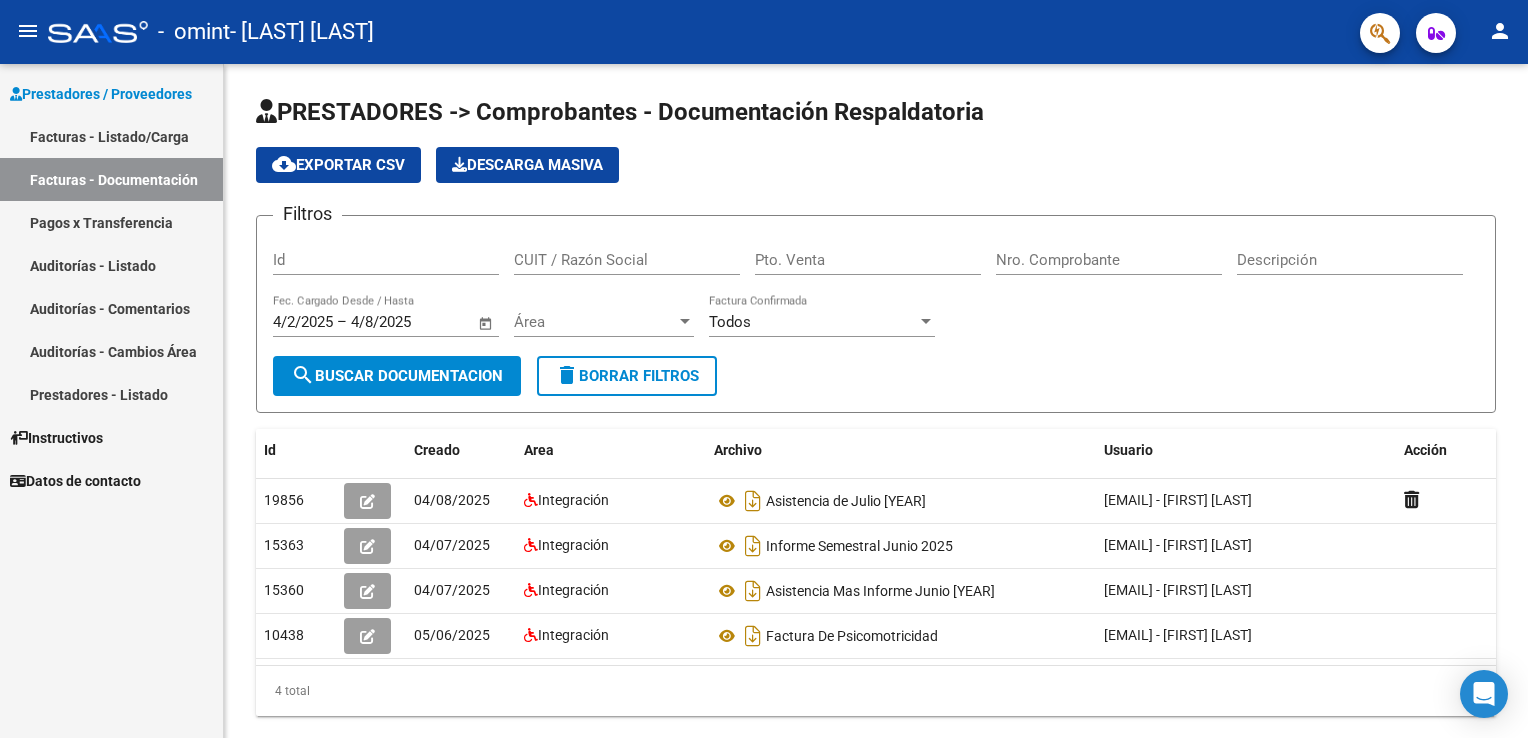 click on "Auditorías - Listado" at bounding box center [111, 265] 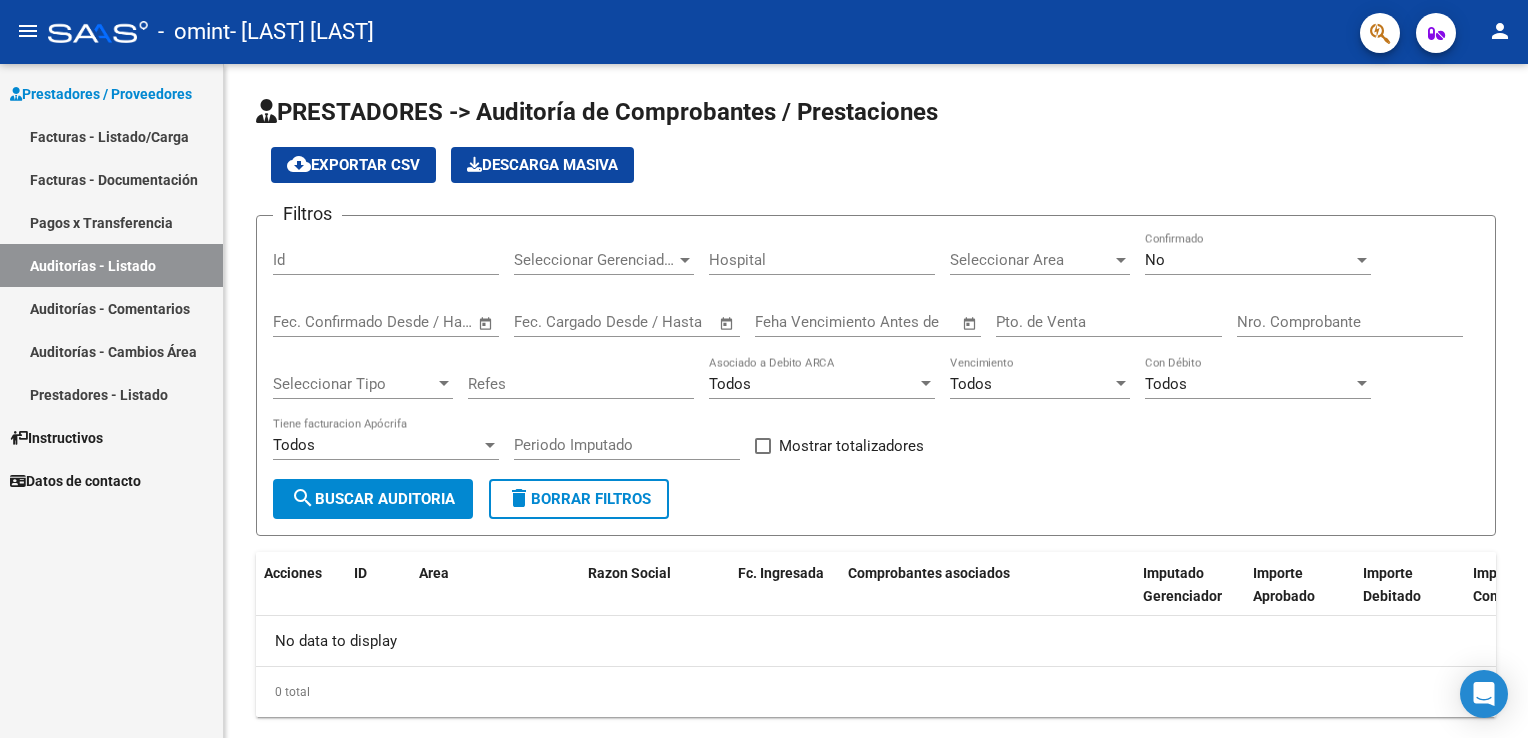 click on "Auditorías - Comentarios" at bounding box center [111, 308] 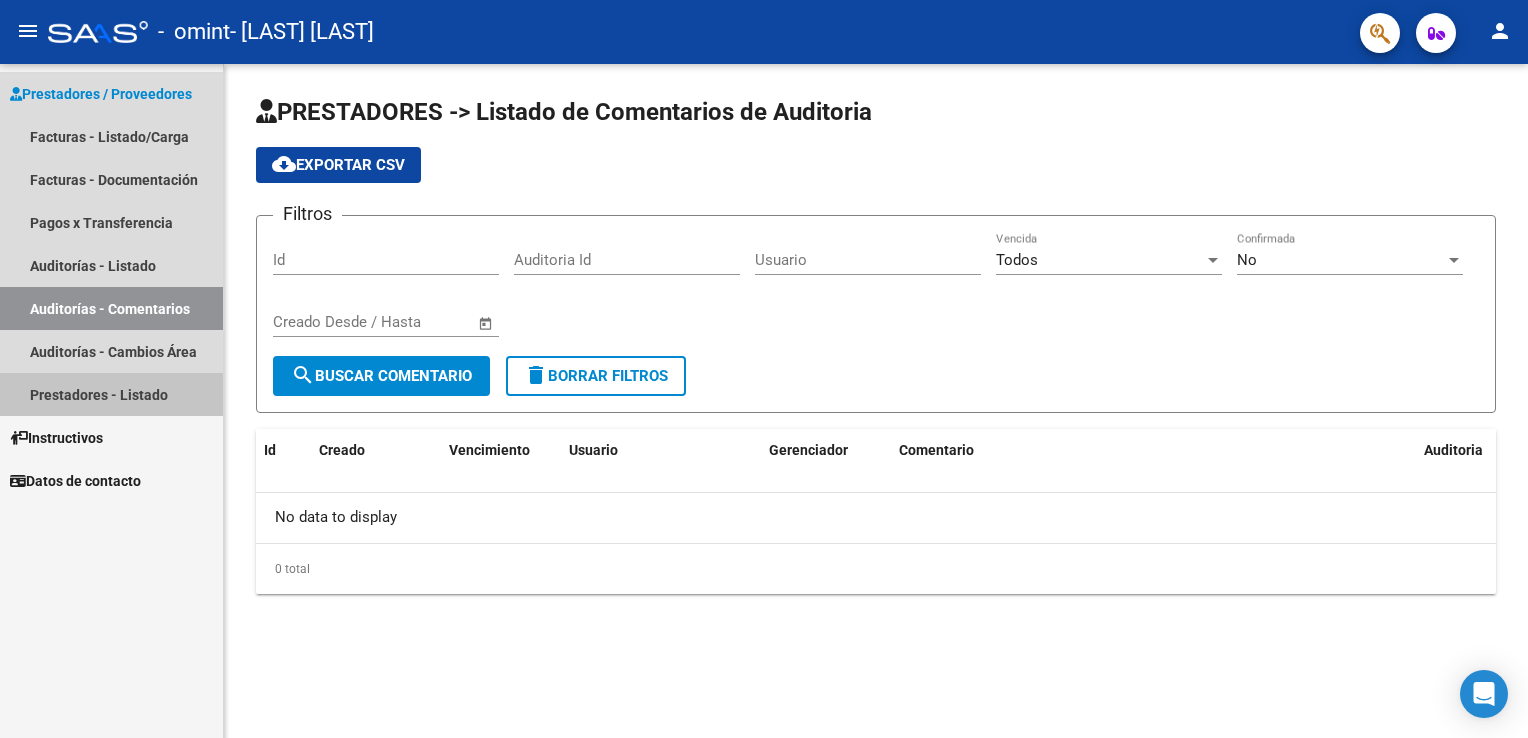 click on "Prestadores - Listado" at bounding box center [111, 394] 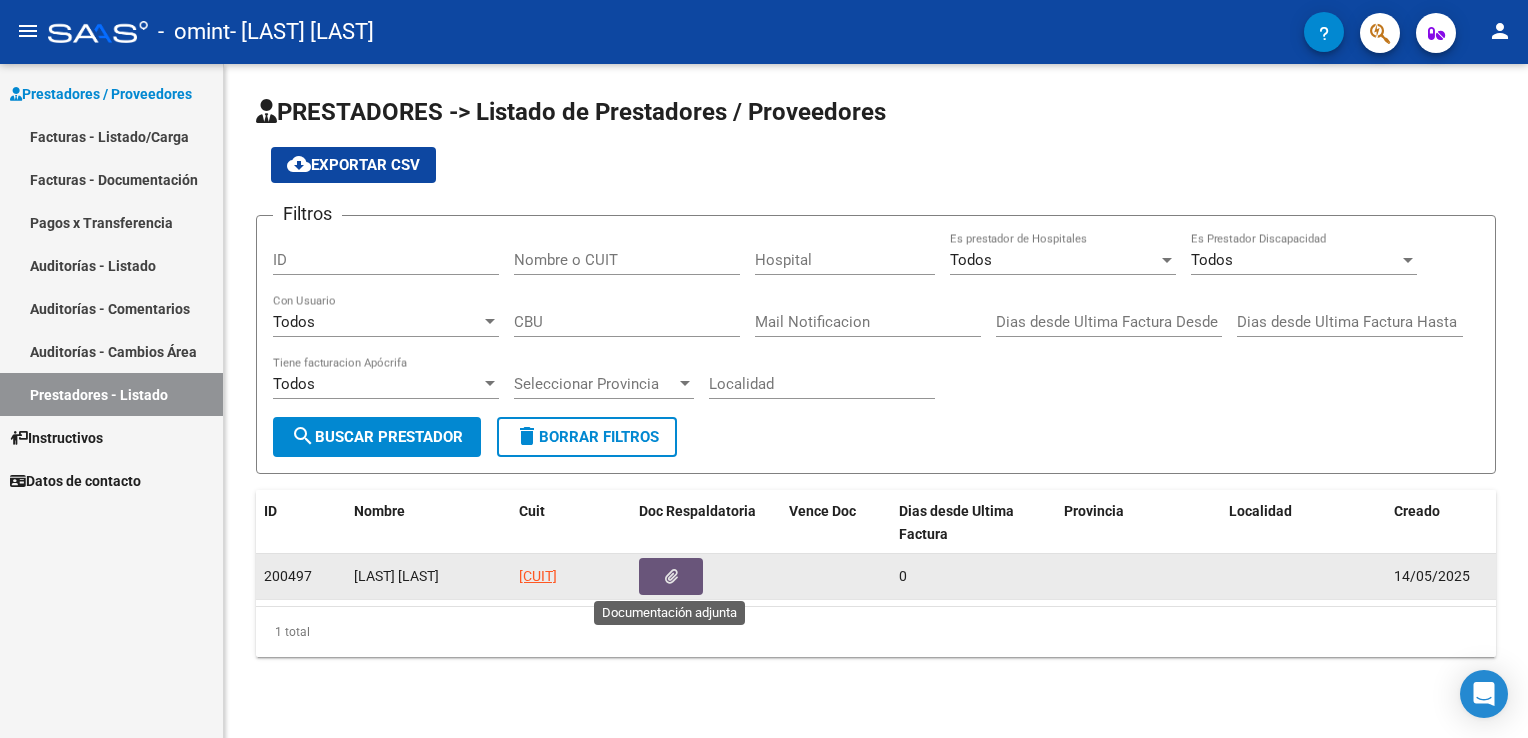 click 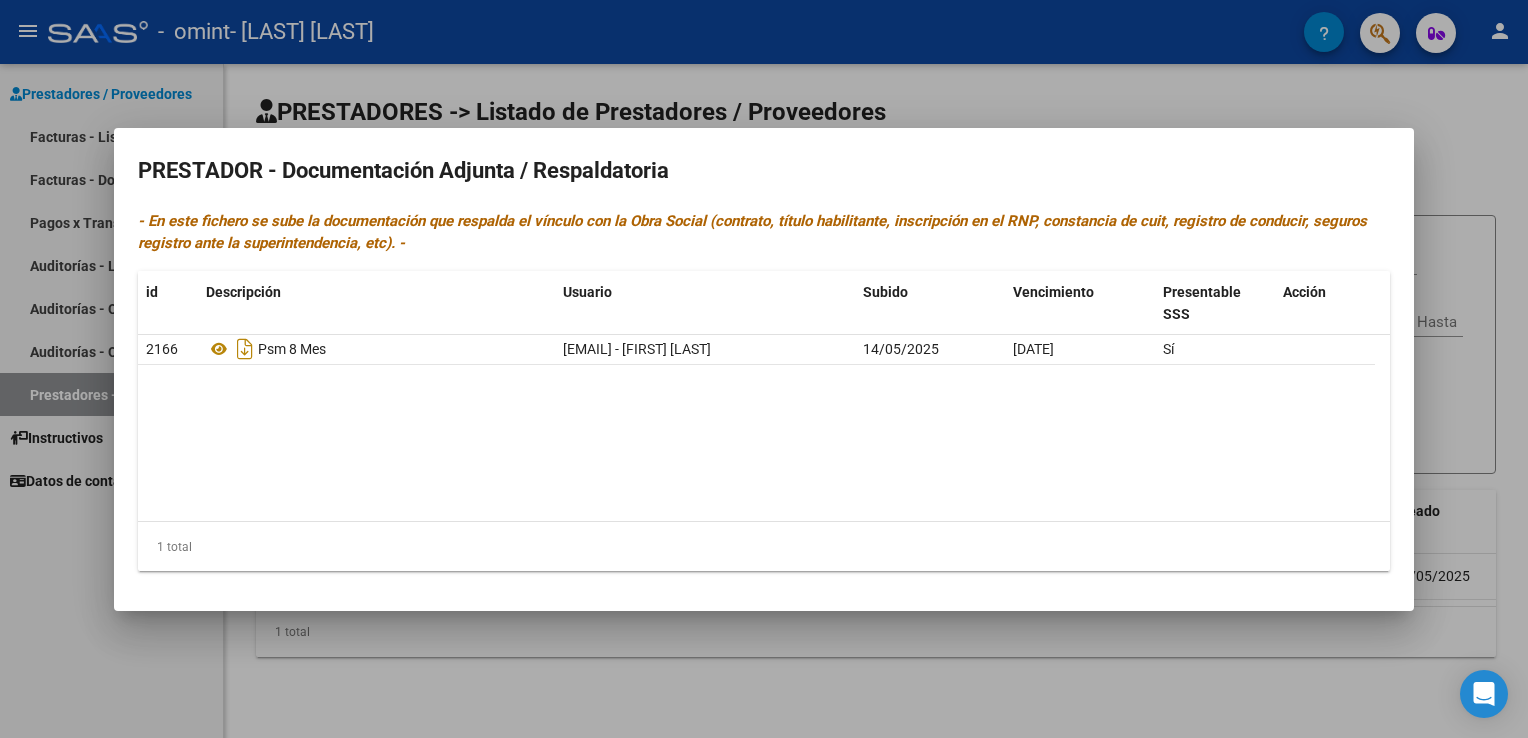 click at bounding box center [764, 369] 